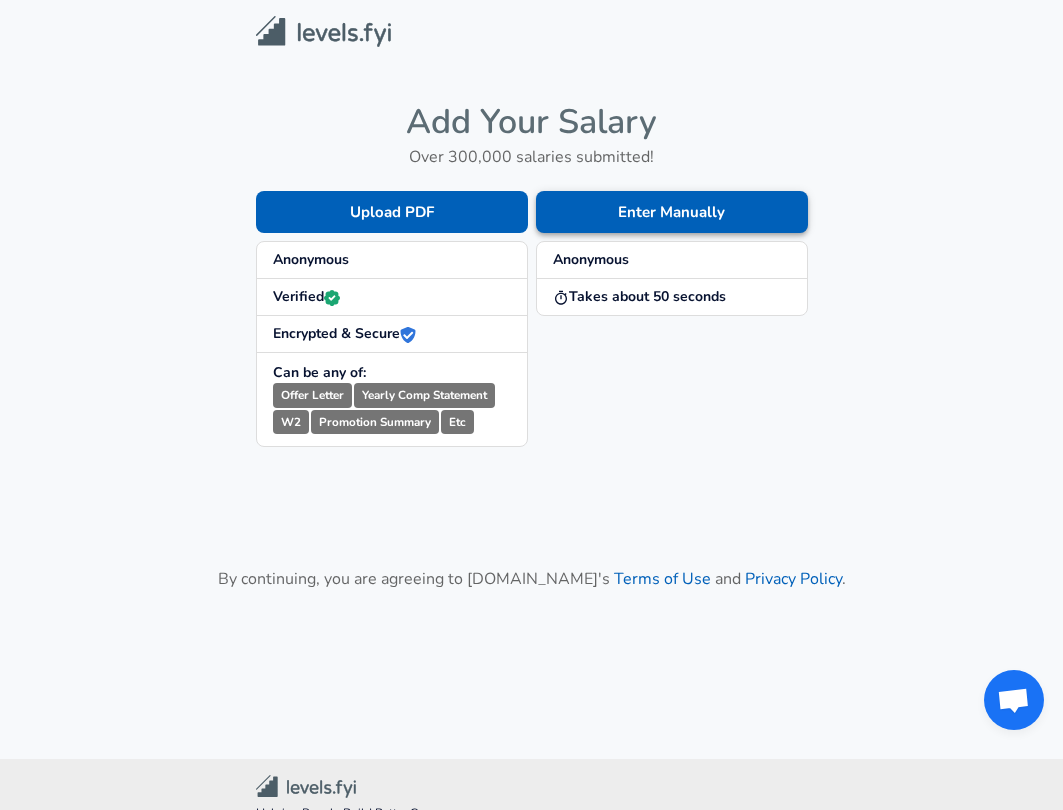 scroll, scrollTop: 0, scrollLeft: 0, axis: both 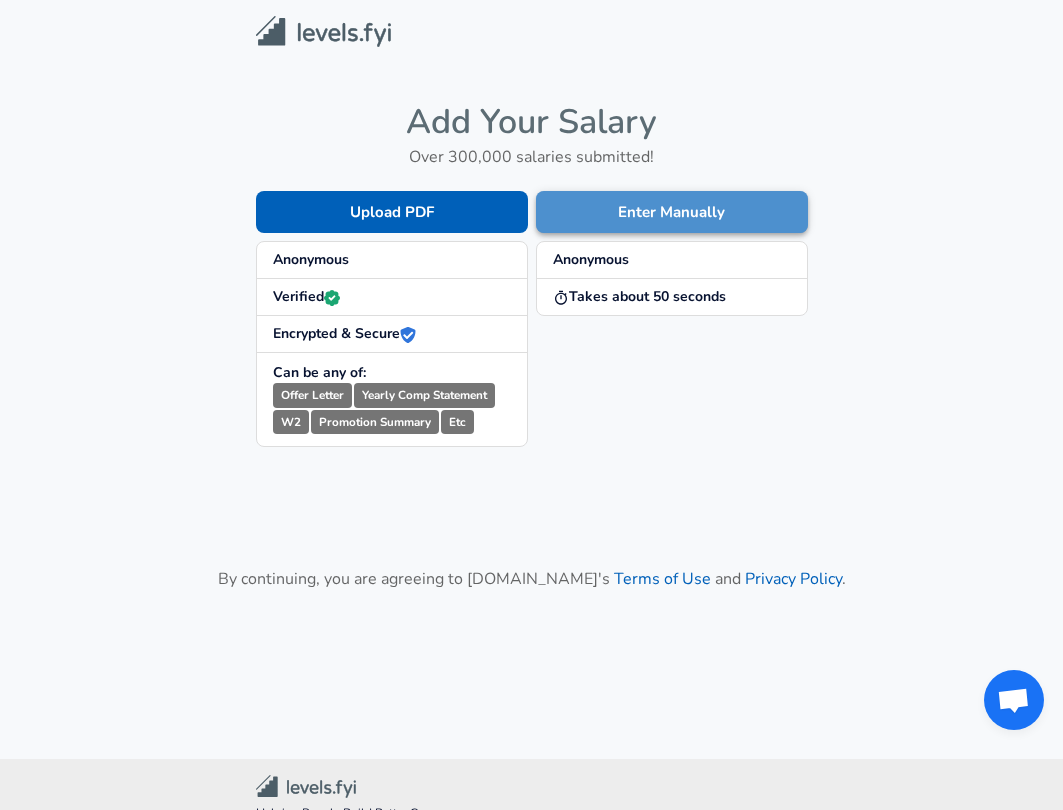 click on "Enter Manually" at bounding box center (672, 212) 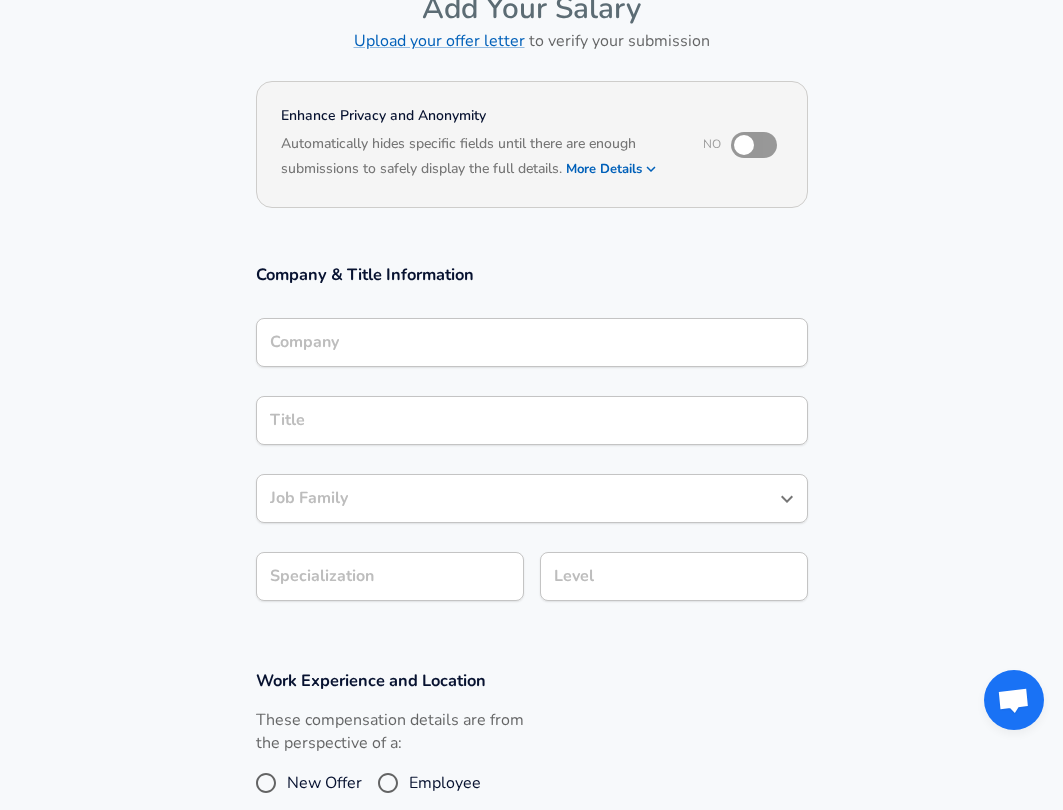 scroll, scrollTop: 0, scrollLeft: 0, axis: both 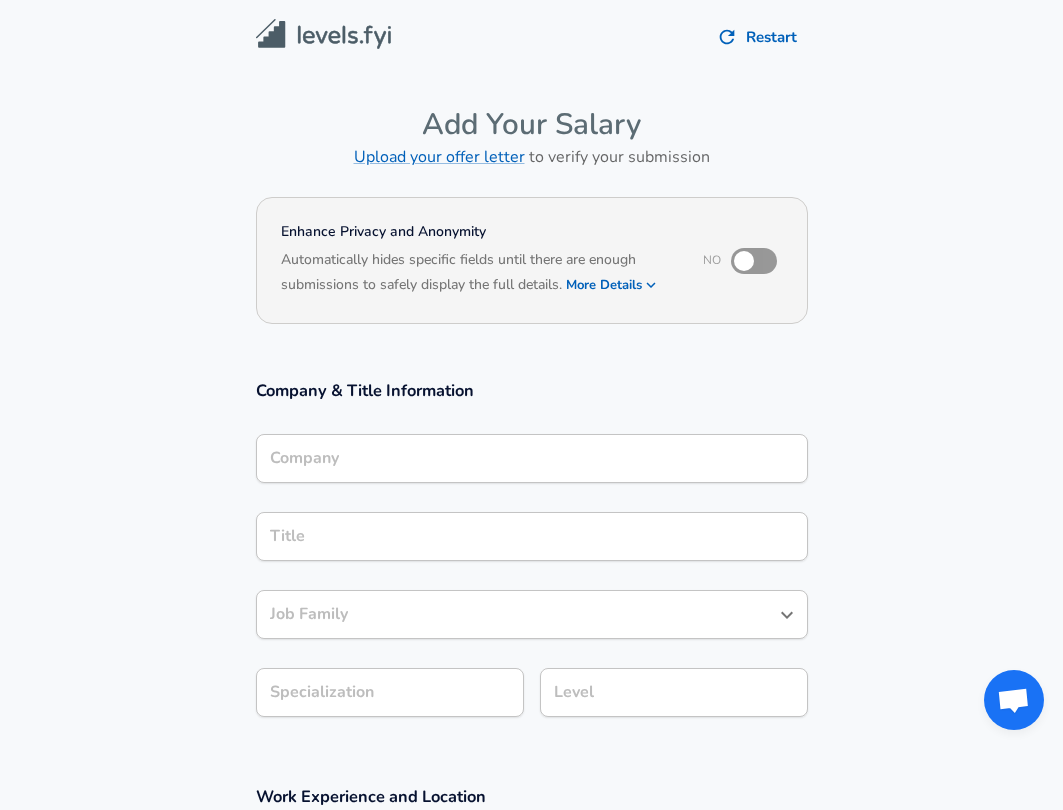 drag, startPoint x: 500, startPoint y: 435, endPoint x: 513, endPoint y: 454, distance: 23.021729 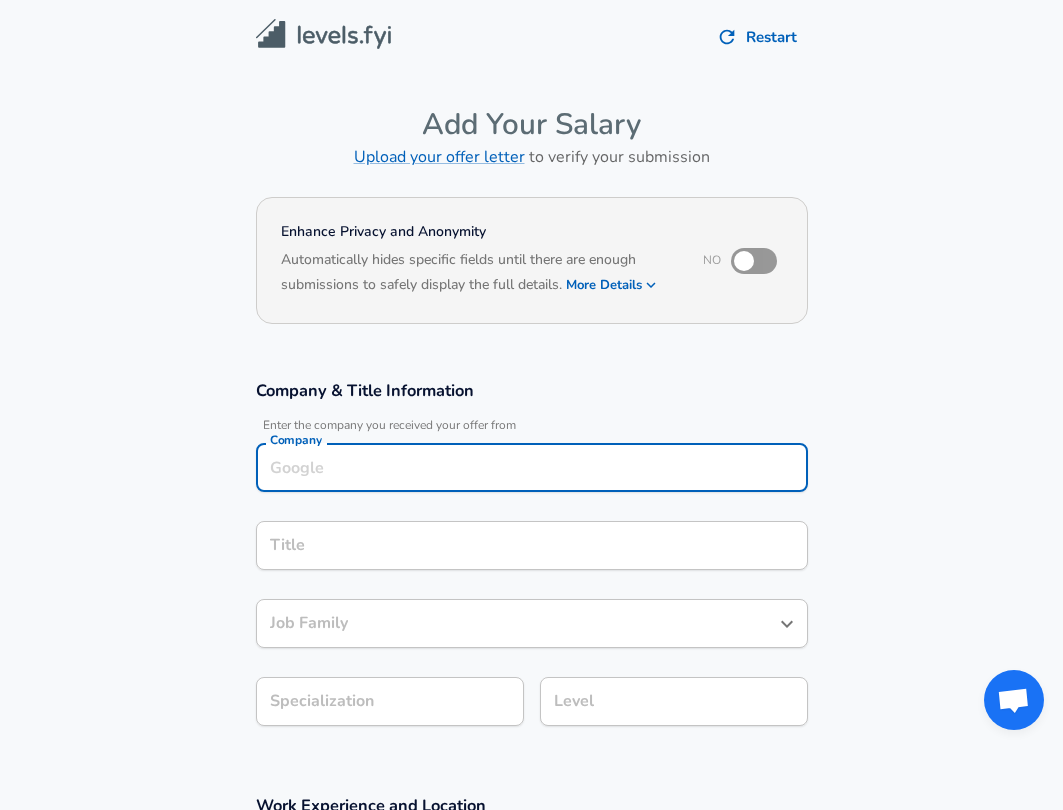 scroll, scrollTop: 20, scrollLeft: 0, axis: vertical 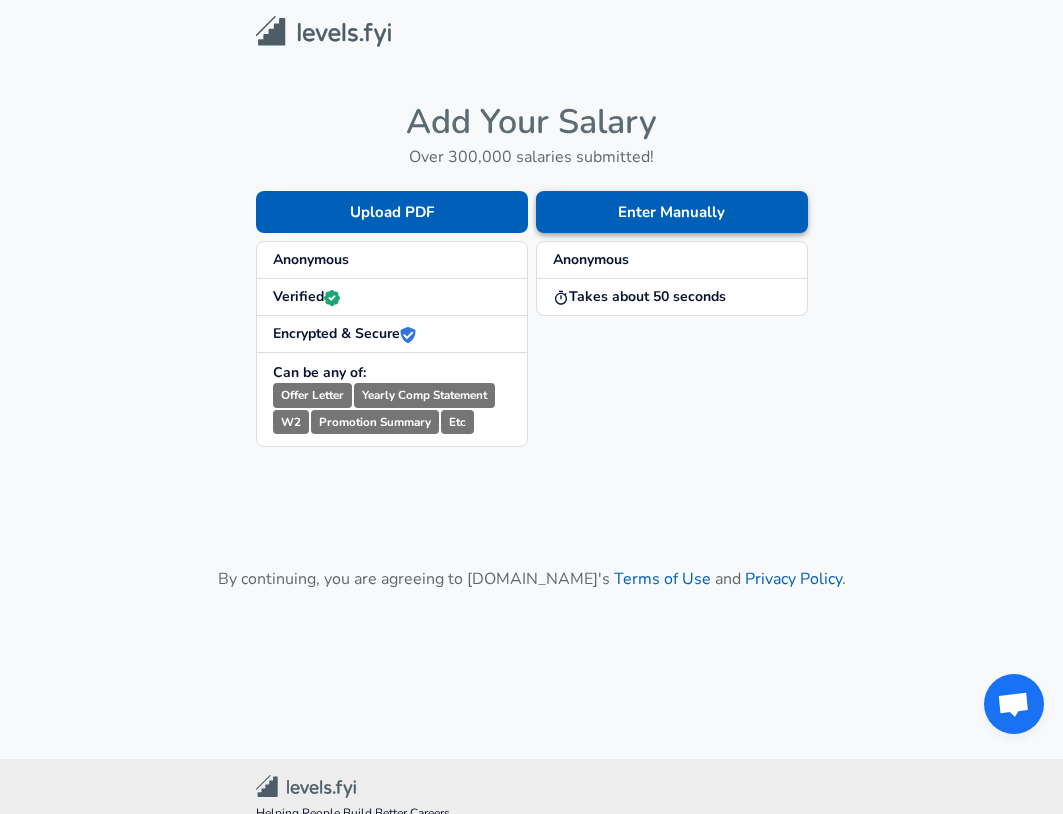 click on "Enter Manually" at bounding box center [672, 212] 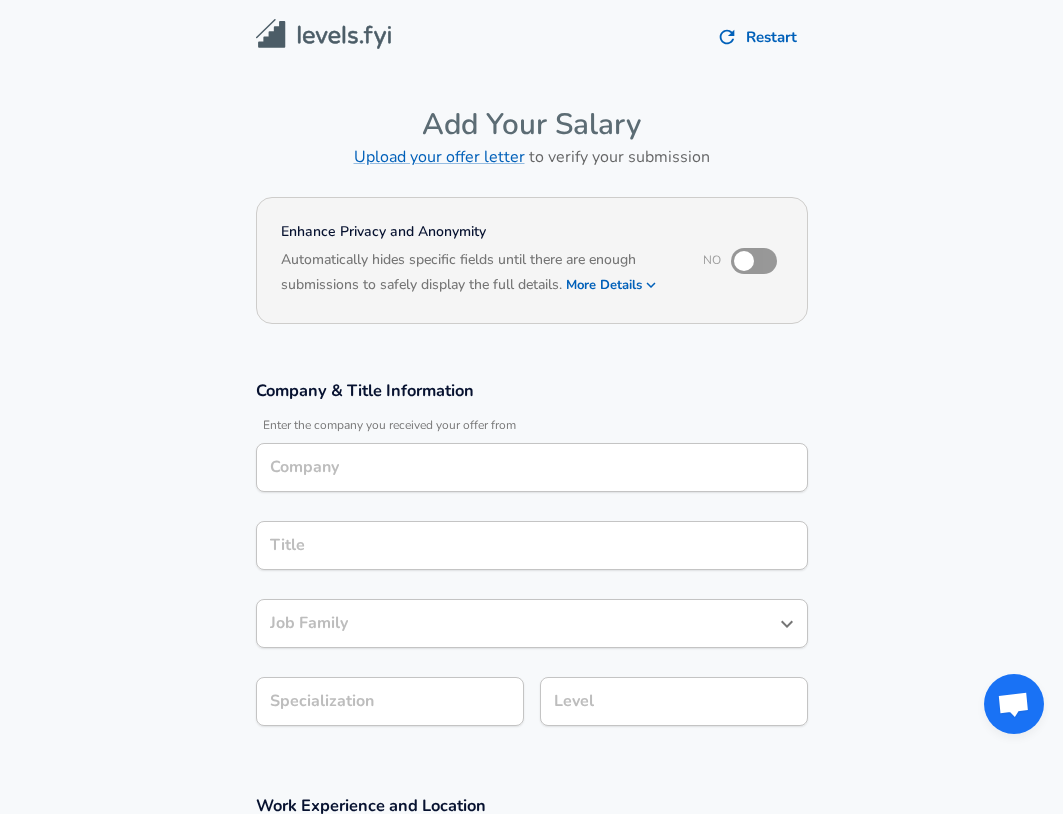 click on "Company Company" at bounding box center [532, 466] 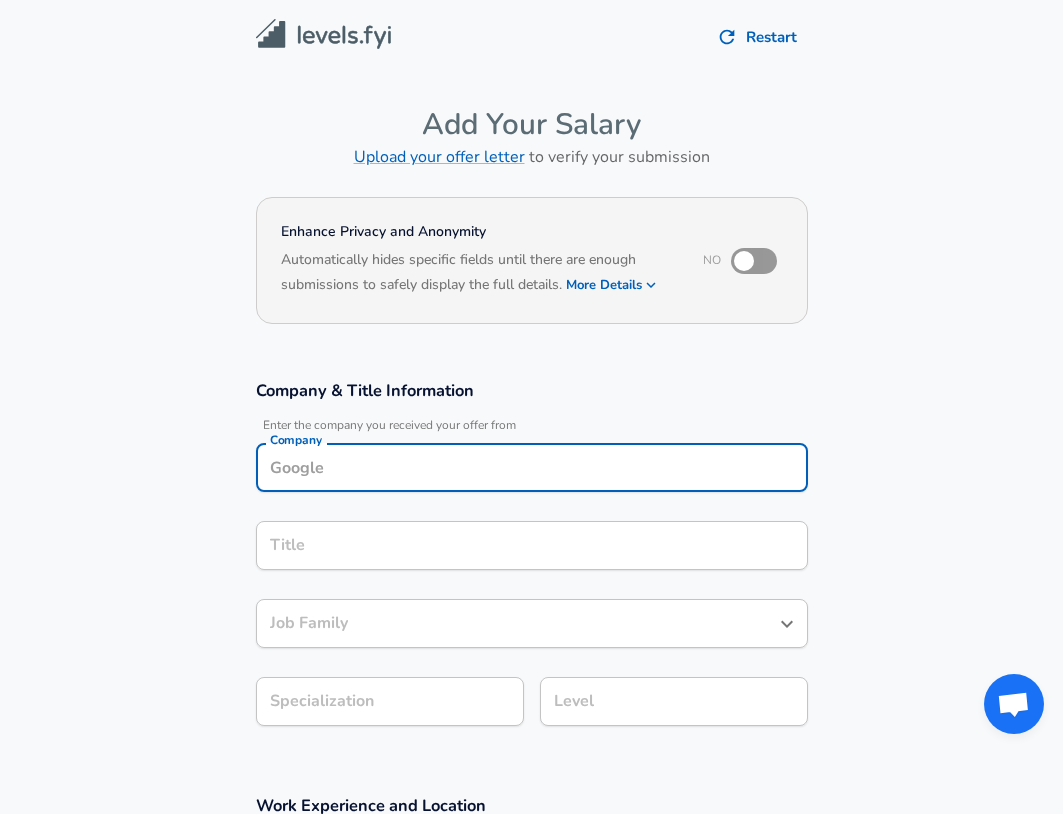 click on "Company" at bounding box center [532, 467] 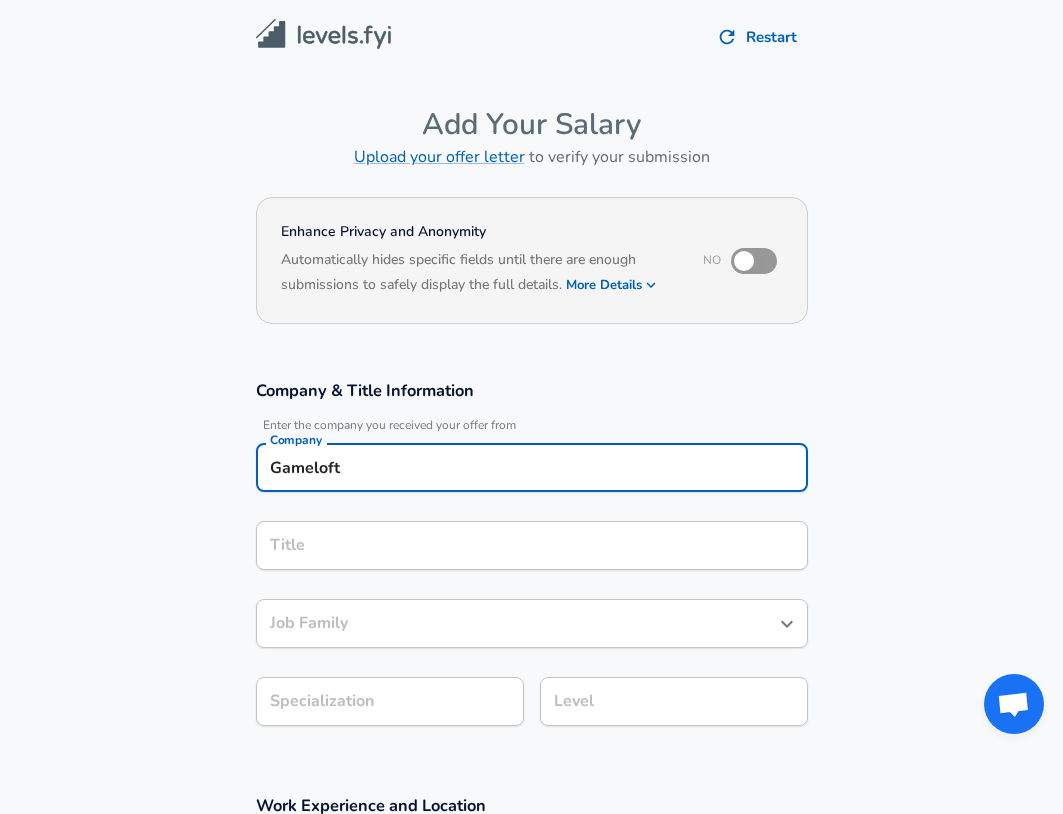 type on "Gameloft" 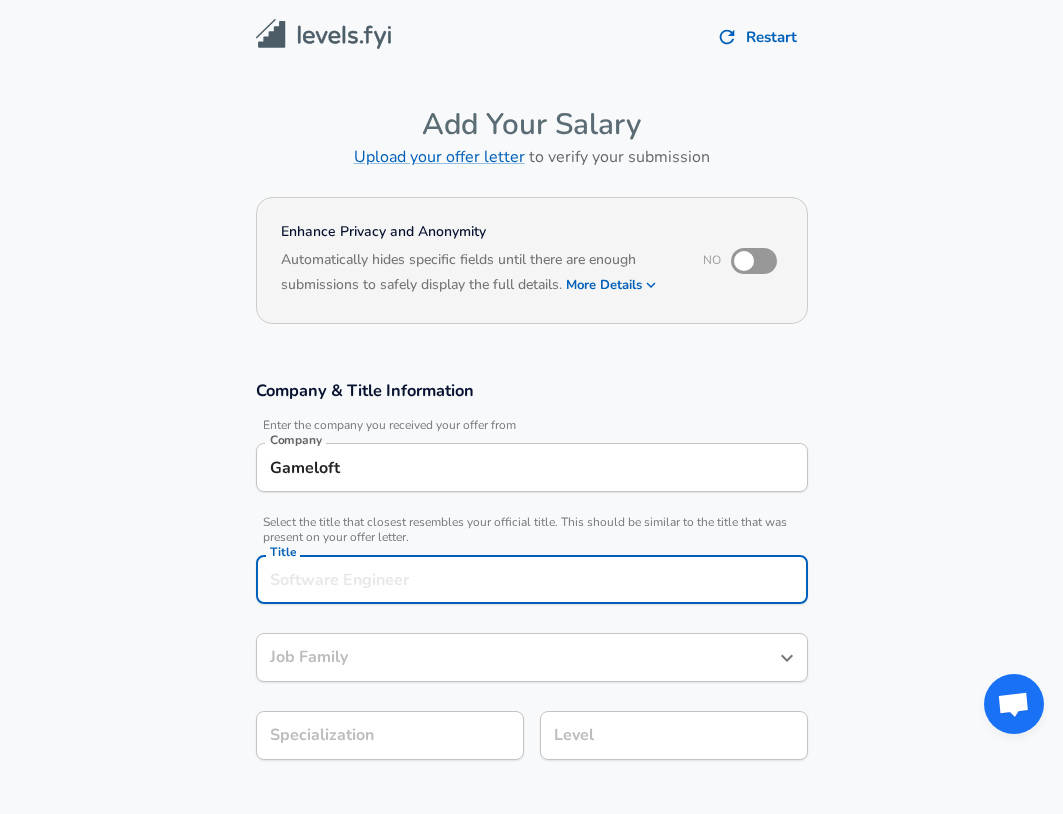 scroll, scrollTop: 40, scrollLeft: 0, axis: vertical 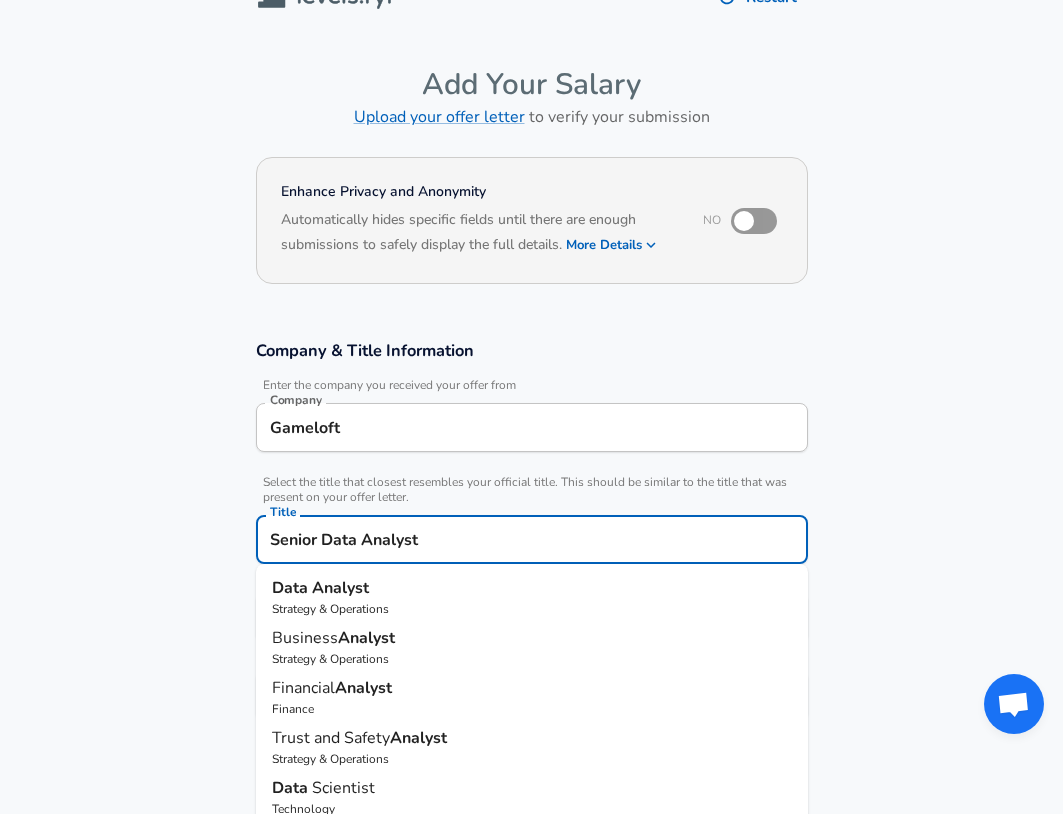 click on "Data     Analyst" at bounding box center [532, 588] 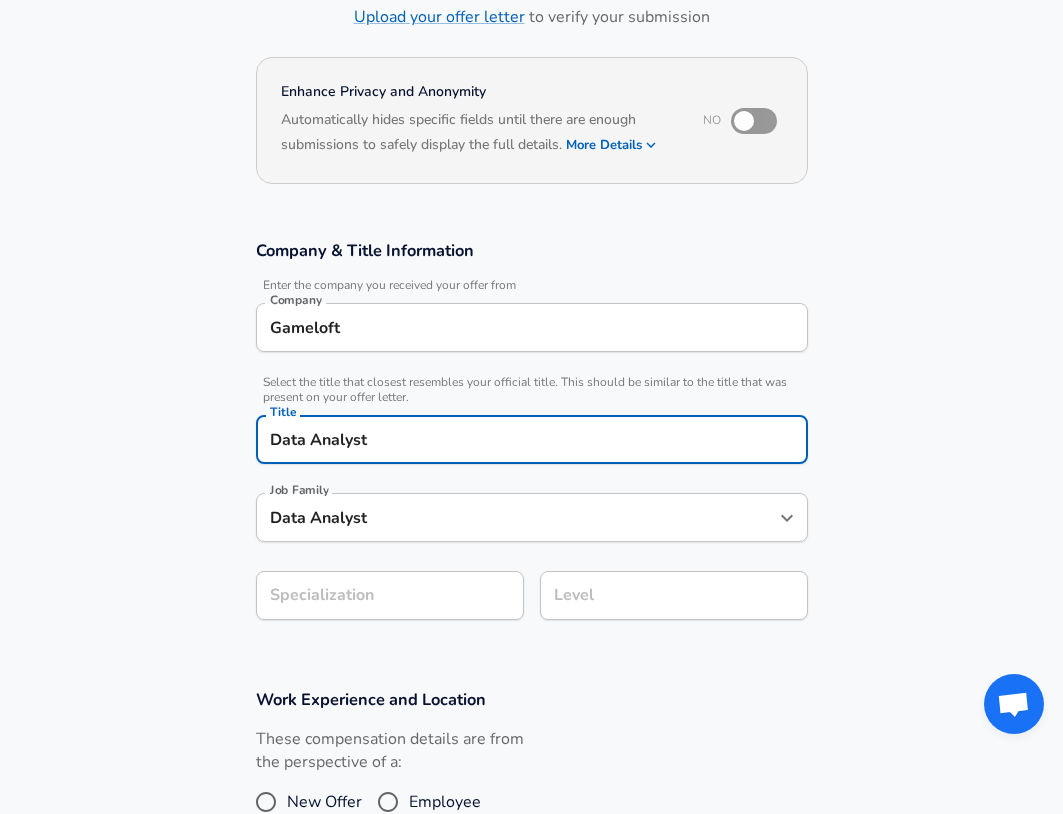 type on "Data Analyst" 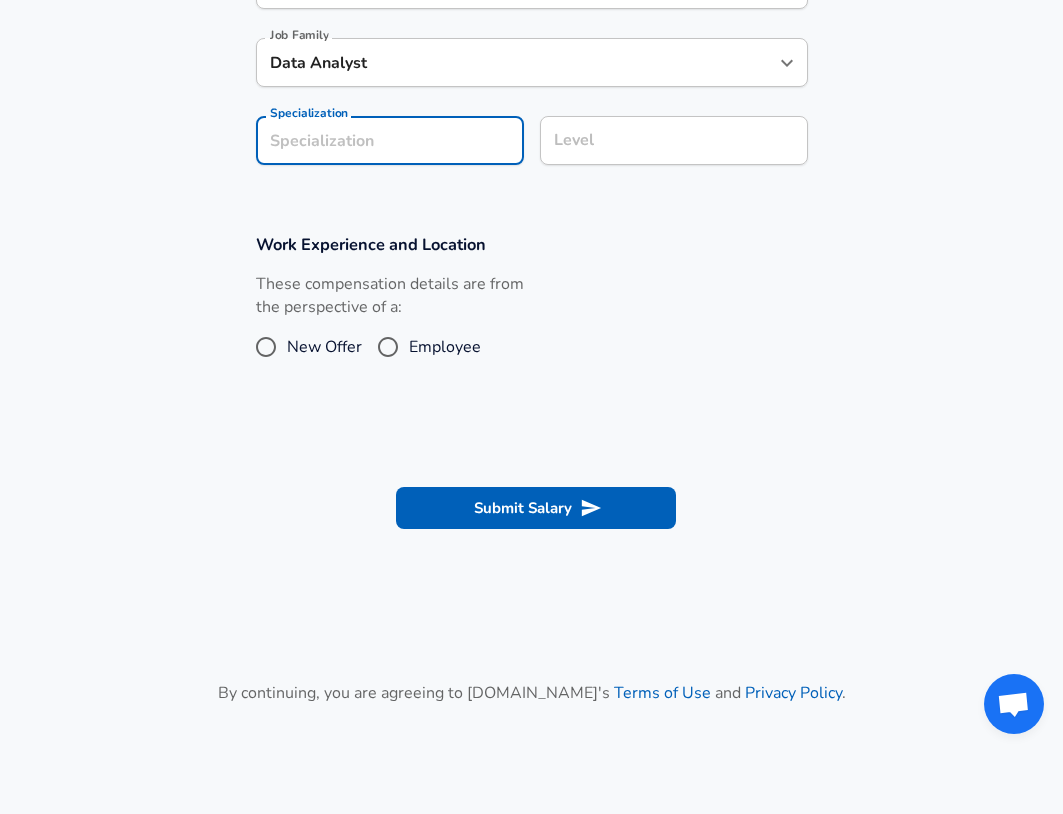 scroll, scrollTop: 600, scrollLeft: 0, axis: vertical 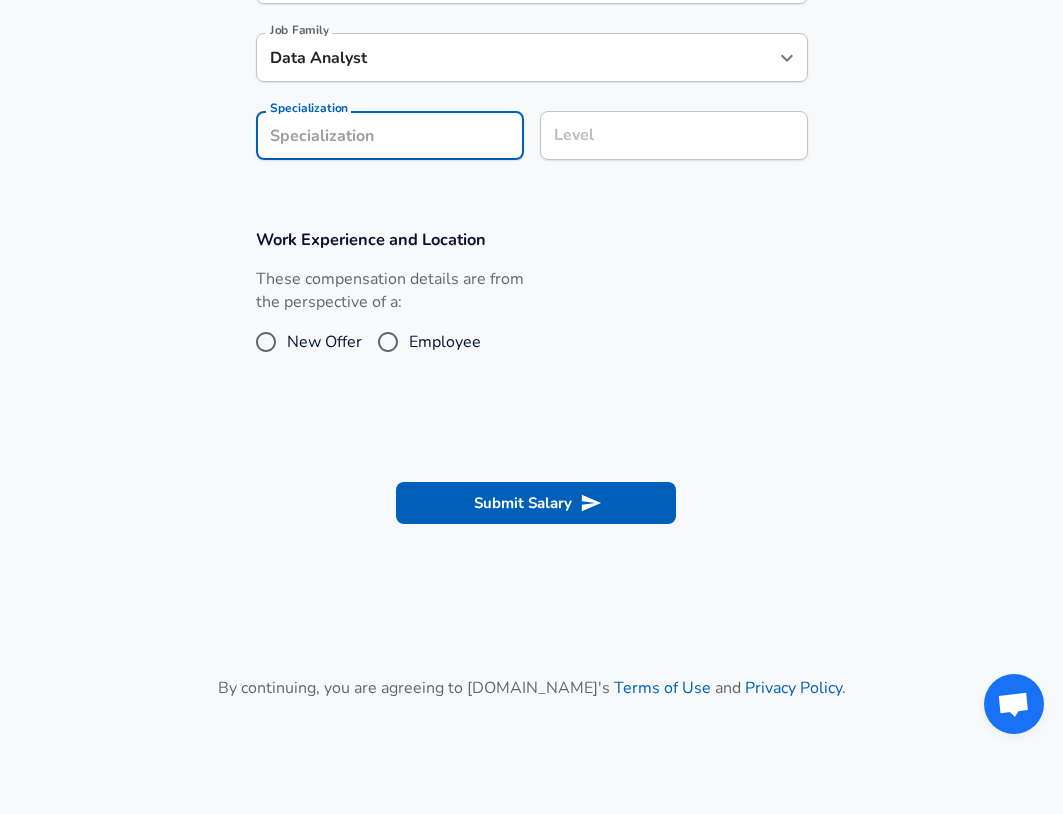 click on "Restart Add Your Salary Upload your offer letter   to verify your submission Enhance Privacy and Anonymity No Automatically hides specific fields until there are enough submissions to safely display the full details.   More Details Based on your submission and the data points that we have already collected, we will automatically hide and anonymize specific fields if there aren't enough data points to remain sufficiently anonymous. Company & Title Information   Enter the company you received your offer from Company Gameloft Company   Select the title that closest resembles your official title. This should be similar to the title that was present on your offer letter. Title Data Analyst Title Job Family Data Analyst Job Family Specialization Specialization Level Level Work Experience and Location These compensation details are from the perspective of a: New Offer Employee Submit Salary By continuing, you are agreeing to [DOMAIN_NAME][PERSON_NAME]'s   Terms of Use   and   Privacy Policy ." at bounding box center [531, 110] 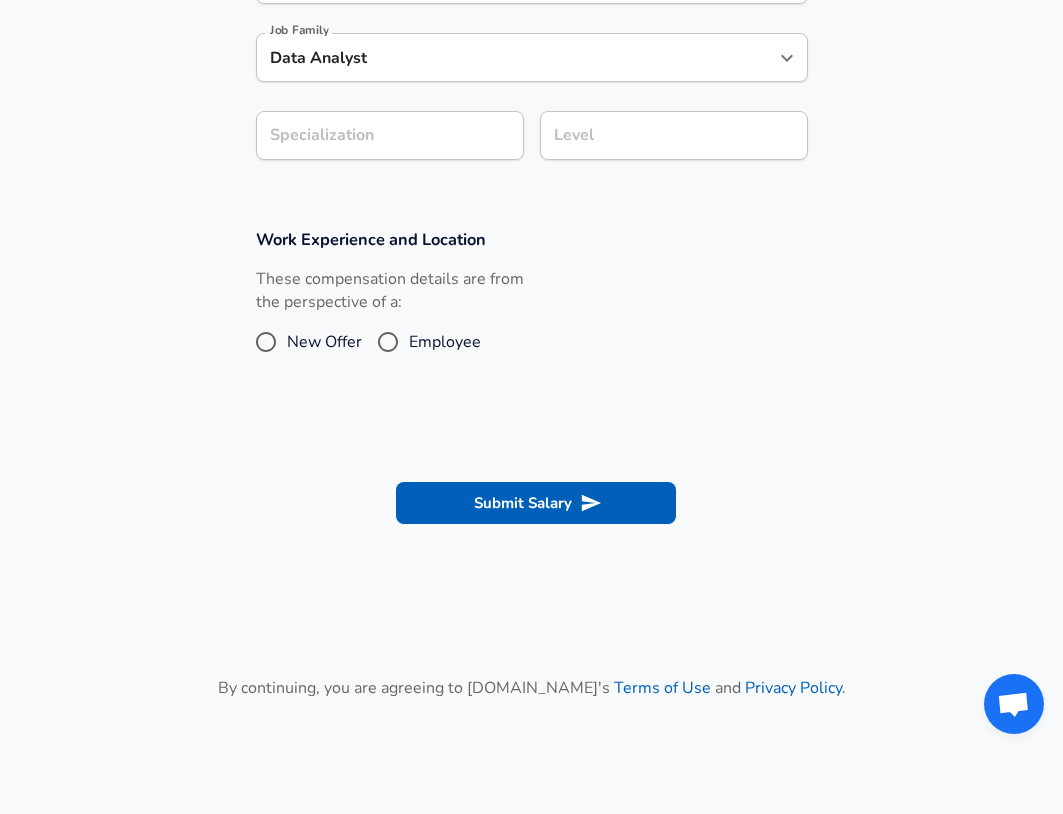 click on "Submit Salary" at bounding box center (531, 500) 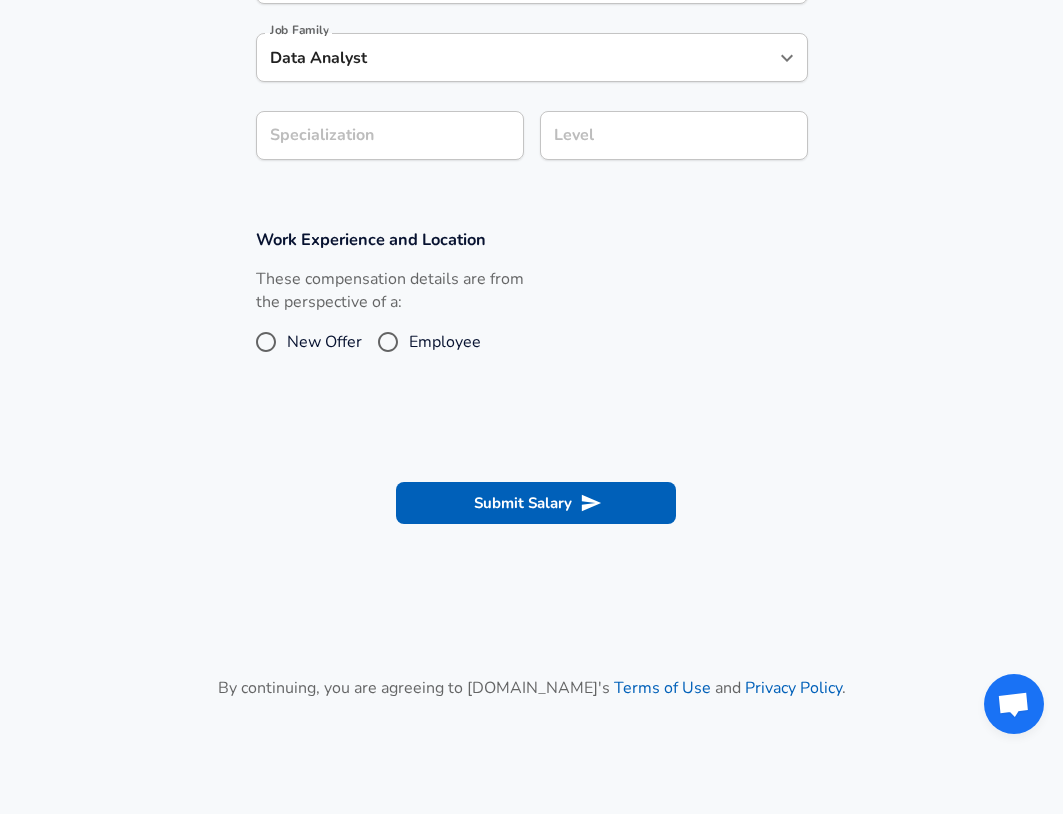 radio on "true" 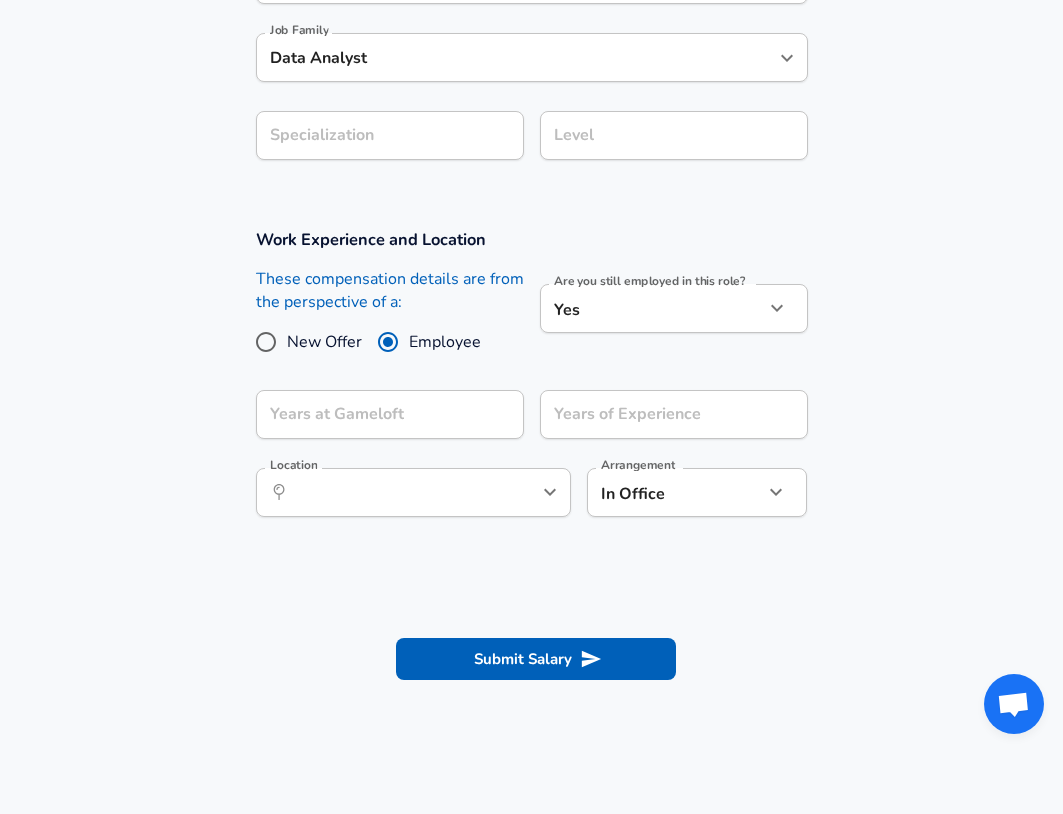 click on "Submit Salary" at bounding box center (536, 659) 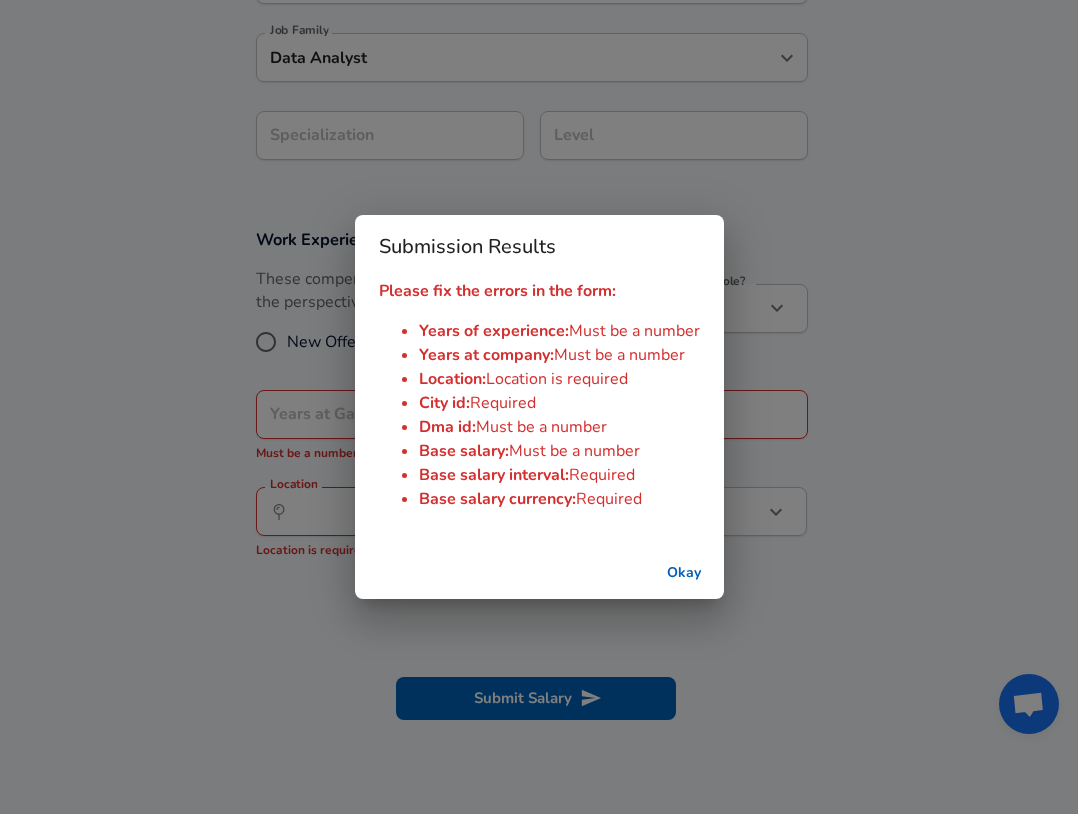 click on "Submission Results Please fix the errors in the form: Years  of  experience :  Must be a number Years  at  company :  Must be a number Location :  Location is required City  id :  Required Dma  id :  Must be a number Base  salary :  Must be a number Base  salary  interval :  Required Base  salary  currency :  Required Okay" at bounding box center (539, 407) 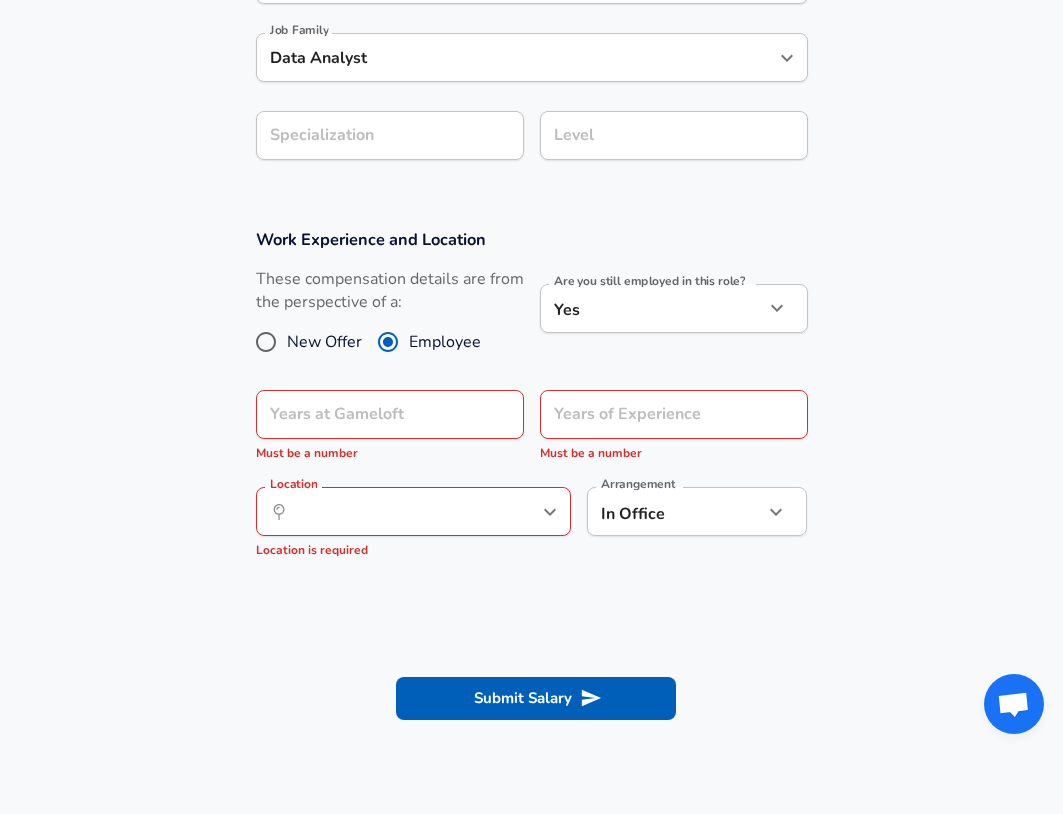 click on "Years at Gameloft Years at Gameloft Must be a number" at bounding box center [390, 427] 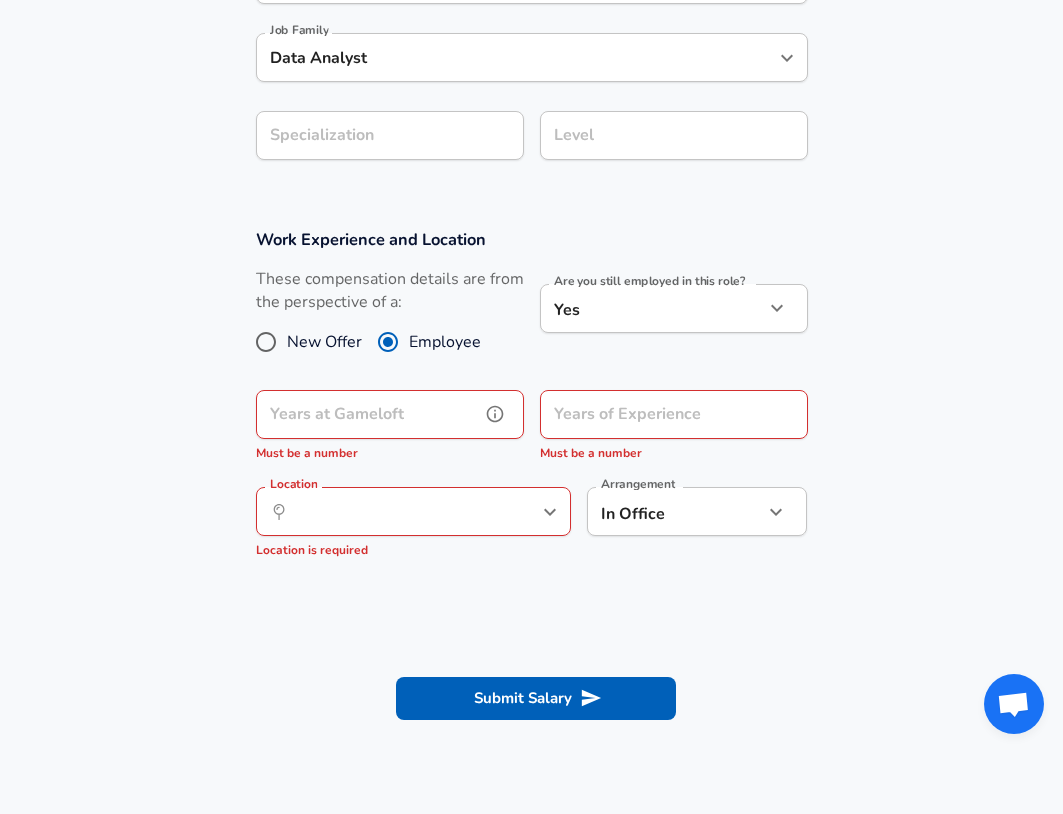 click on "Years at Gameloft" at bounding box center [368, 414] 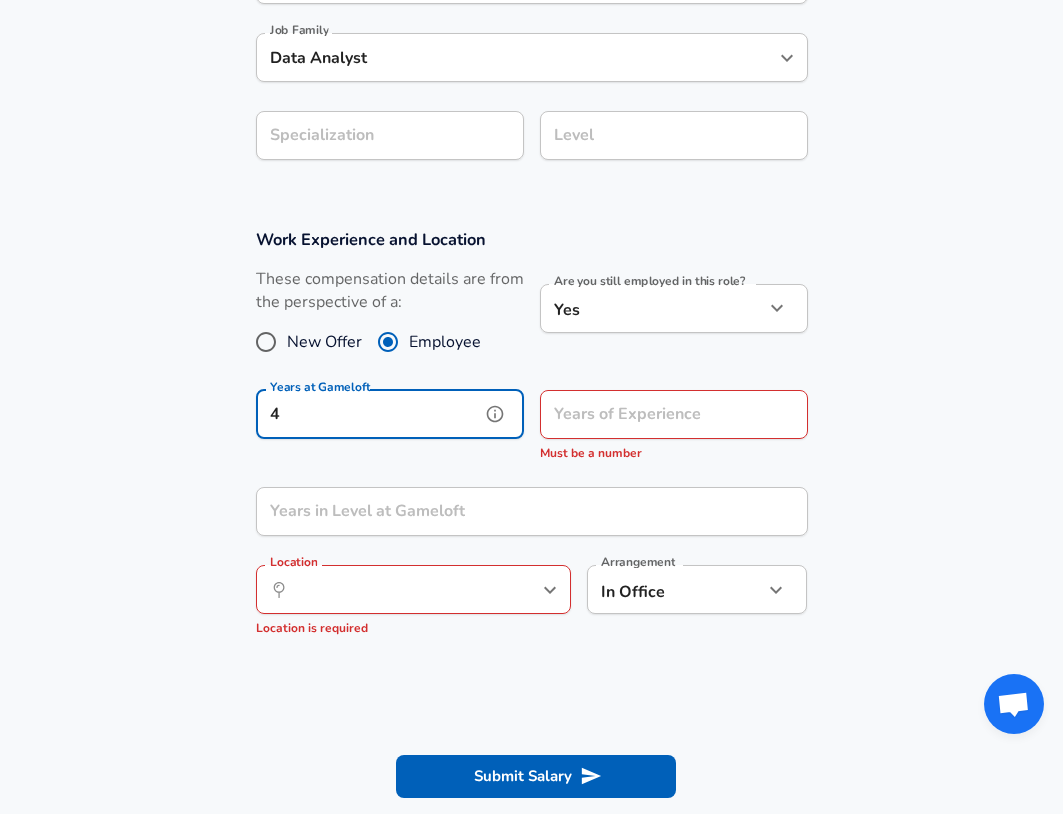 type on "4" 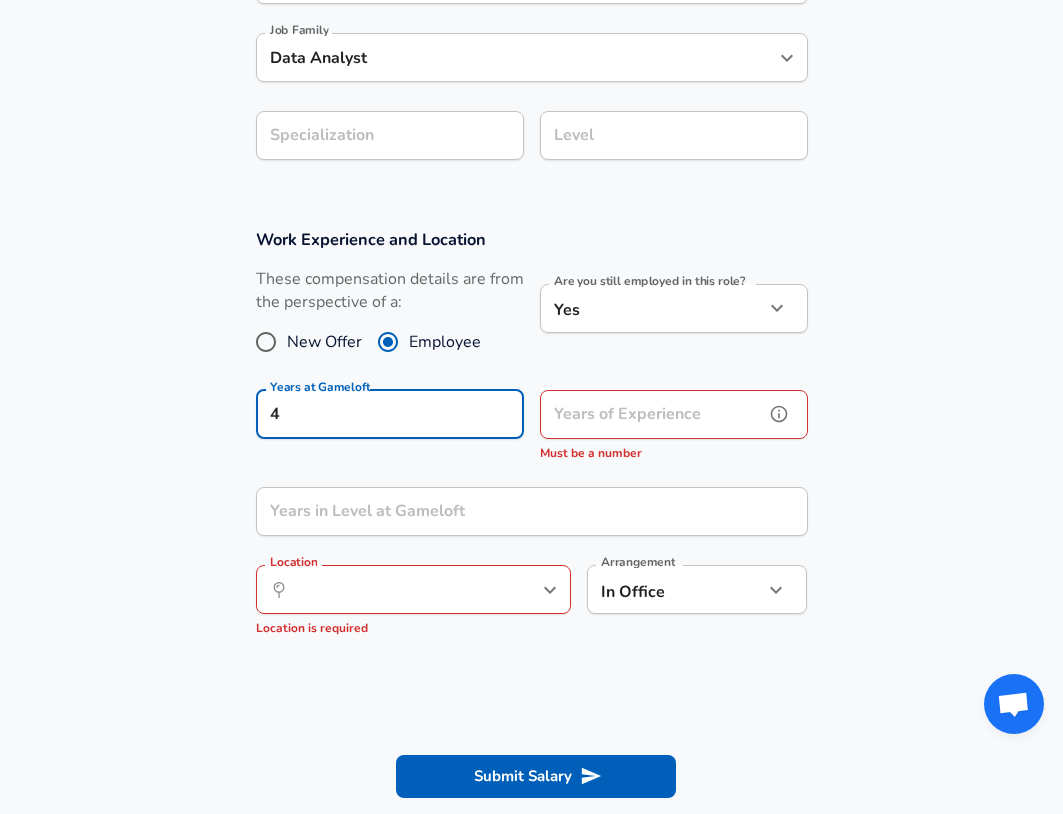 click on "Years of Experience" at bounding box center [652, 414] 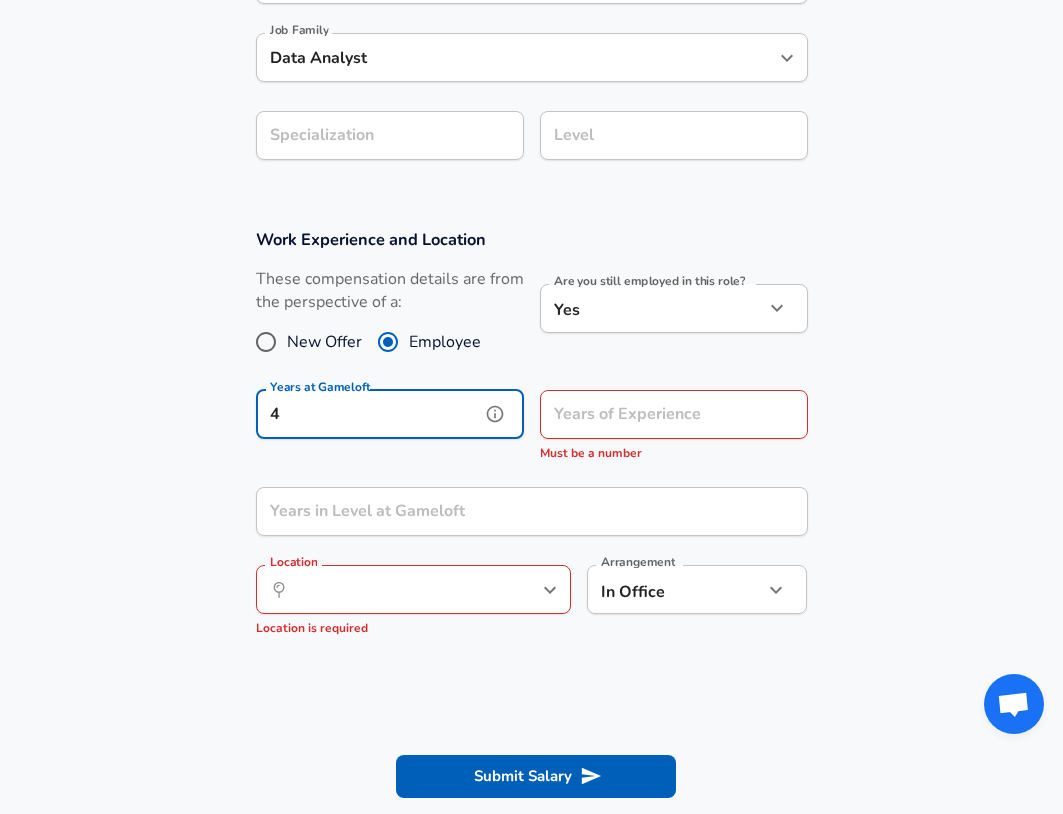 click on "4" at bounding box center (368, 414) 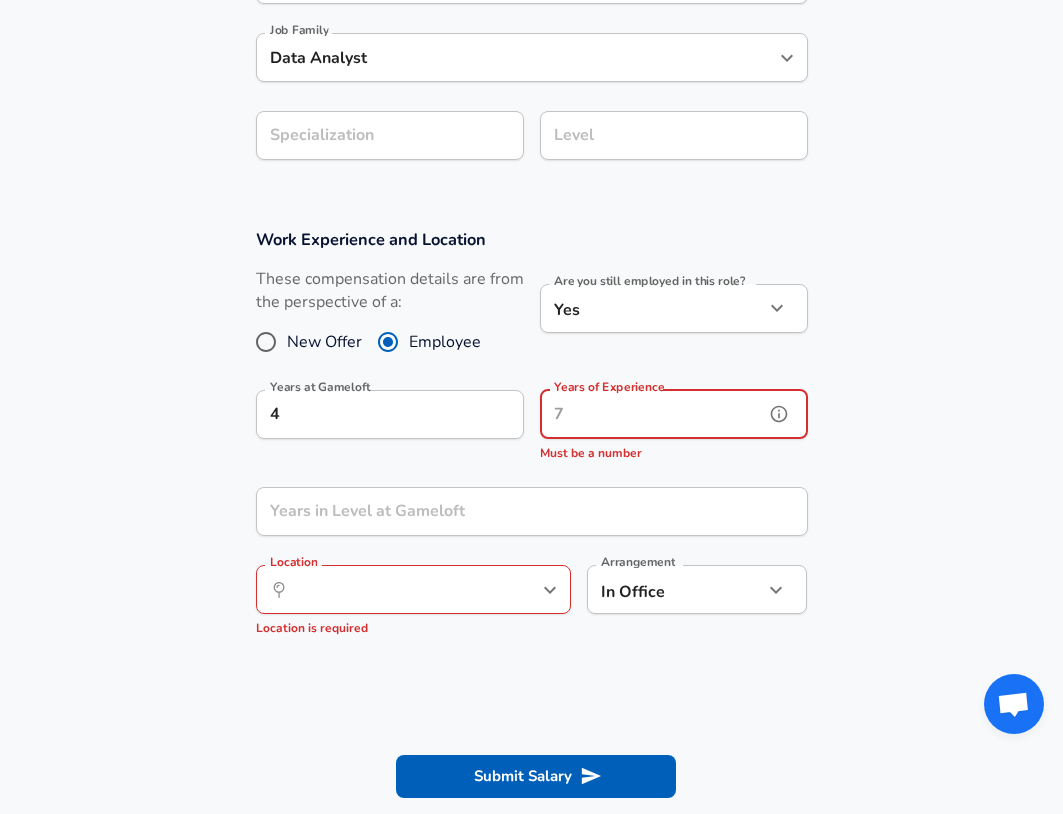 click on "Years of Experience" at bounding box center [652, 414] 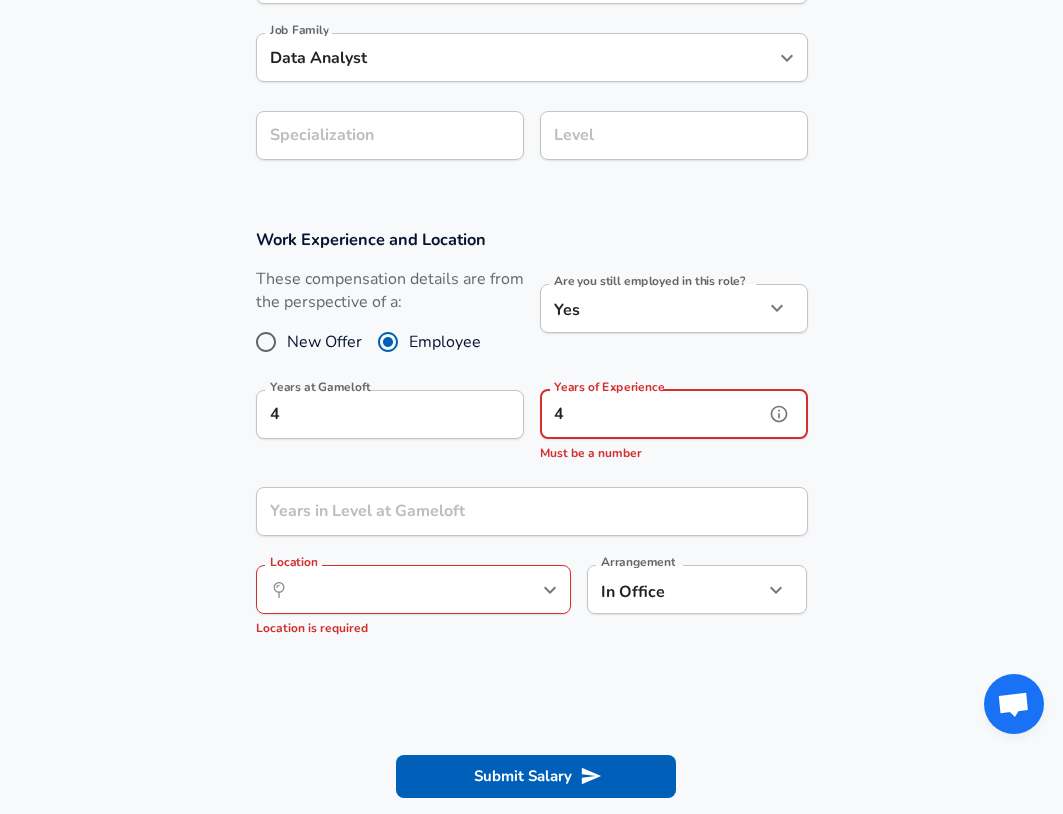 type on "4" 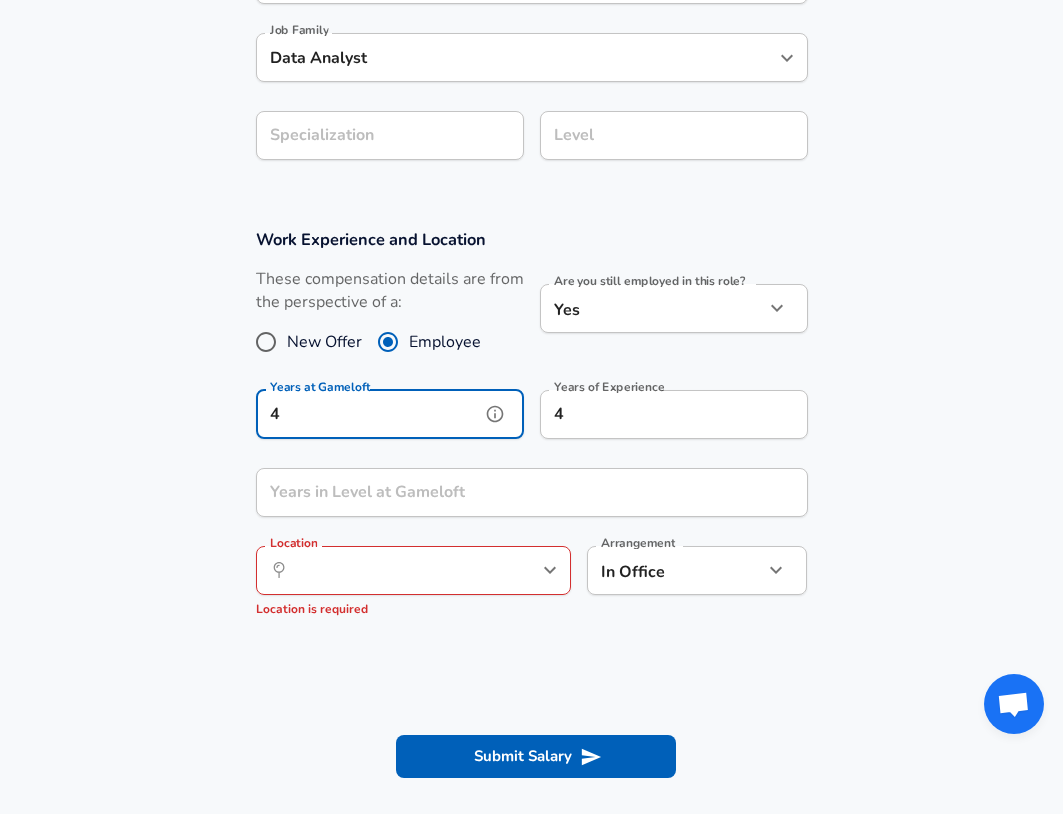 drag, startPoint x: 432, startPoint y: 416, endPoint x: 209, endPoint y: 417, distance: 223.00224 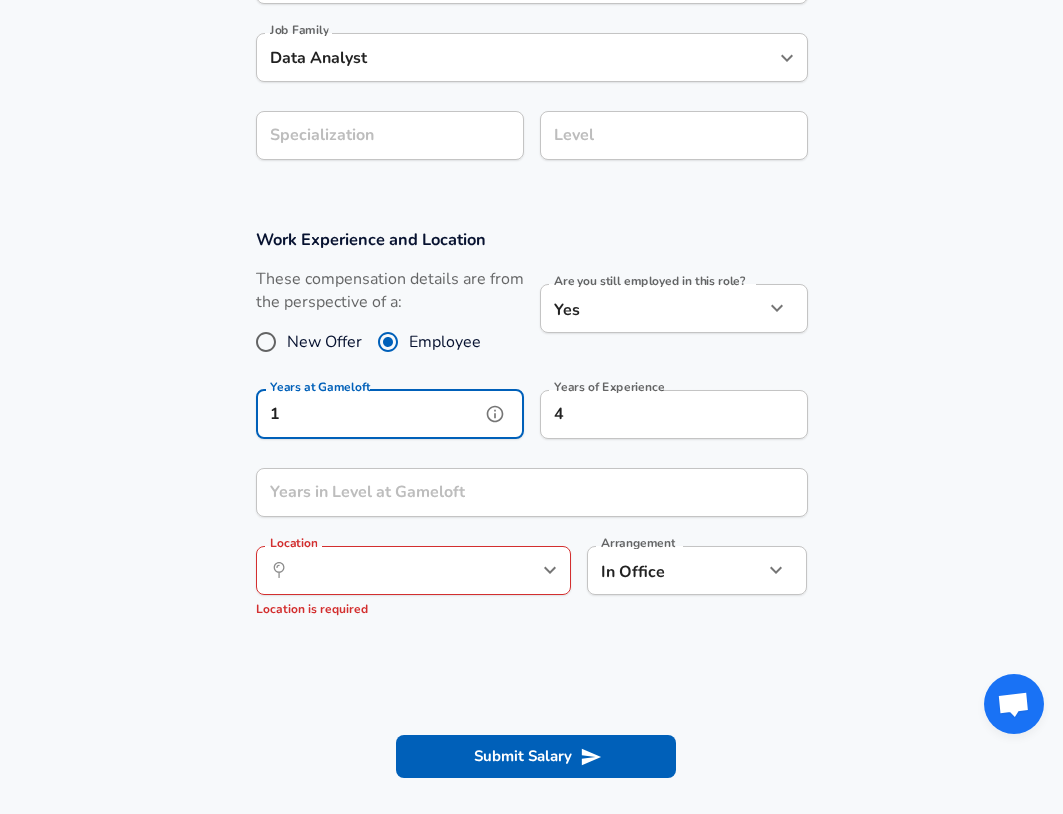type on "1" 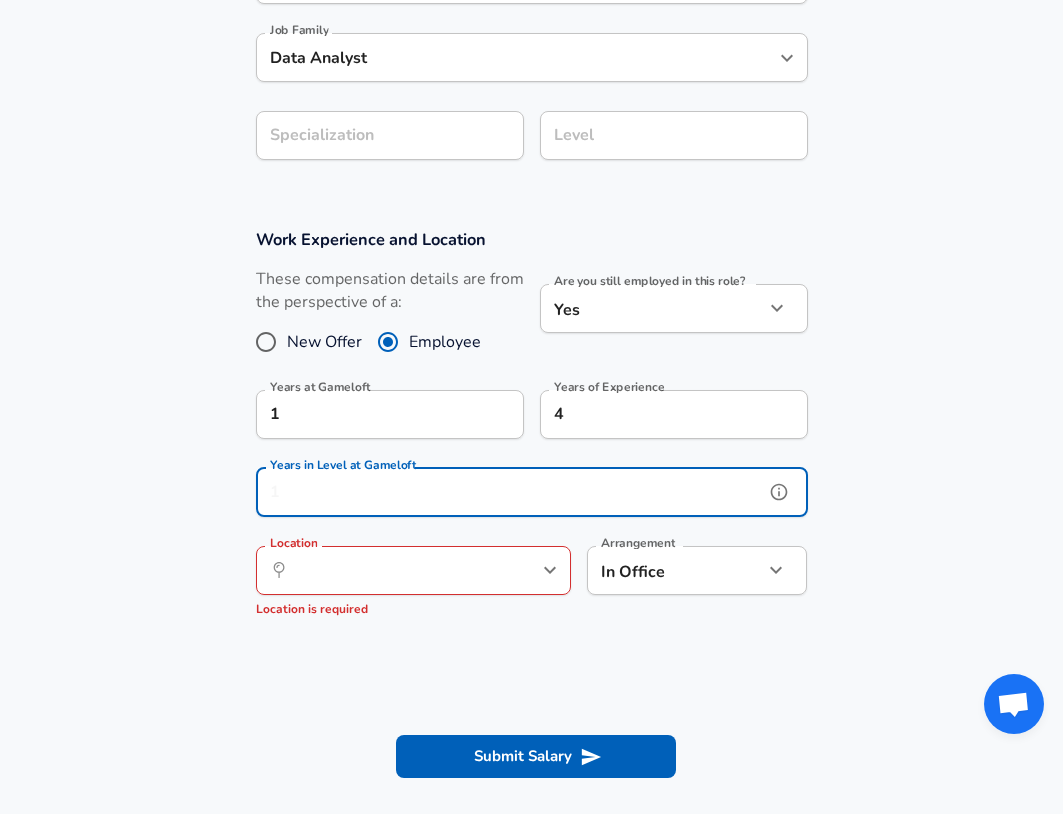 click on "Years in Level at Gameloft" at bounding box center [510, 492] 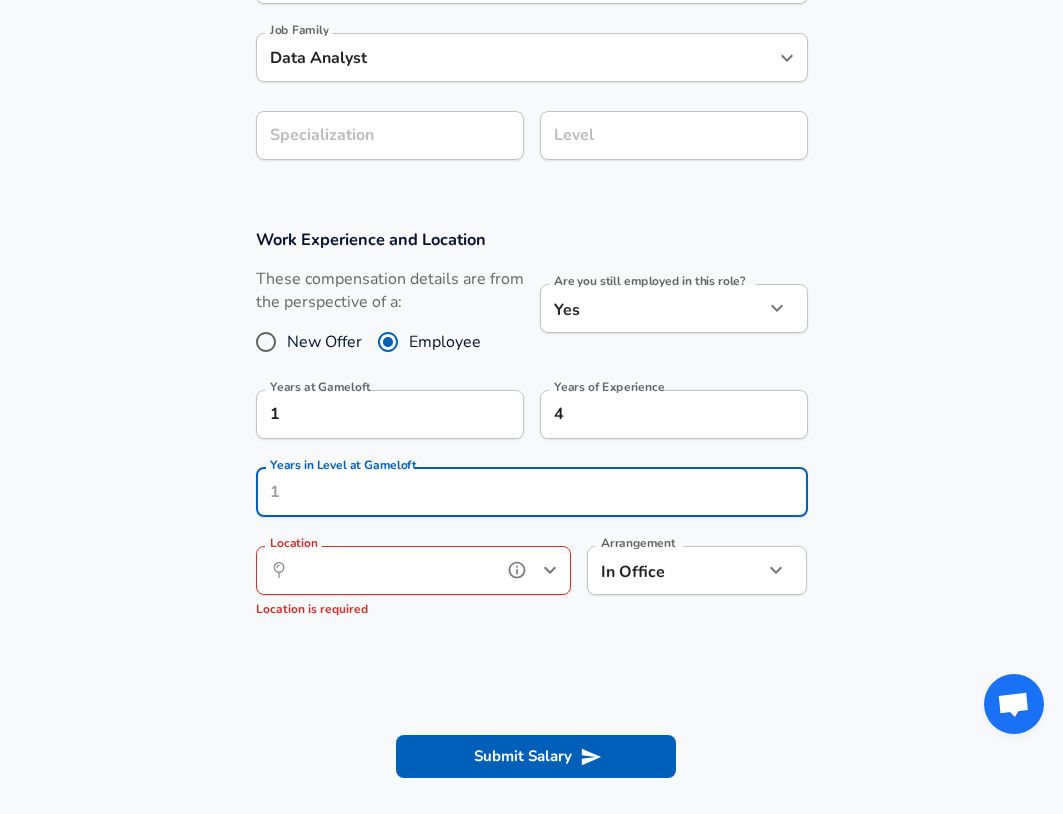 click on "​ Location" at bounding box center [413, 570] 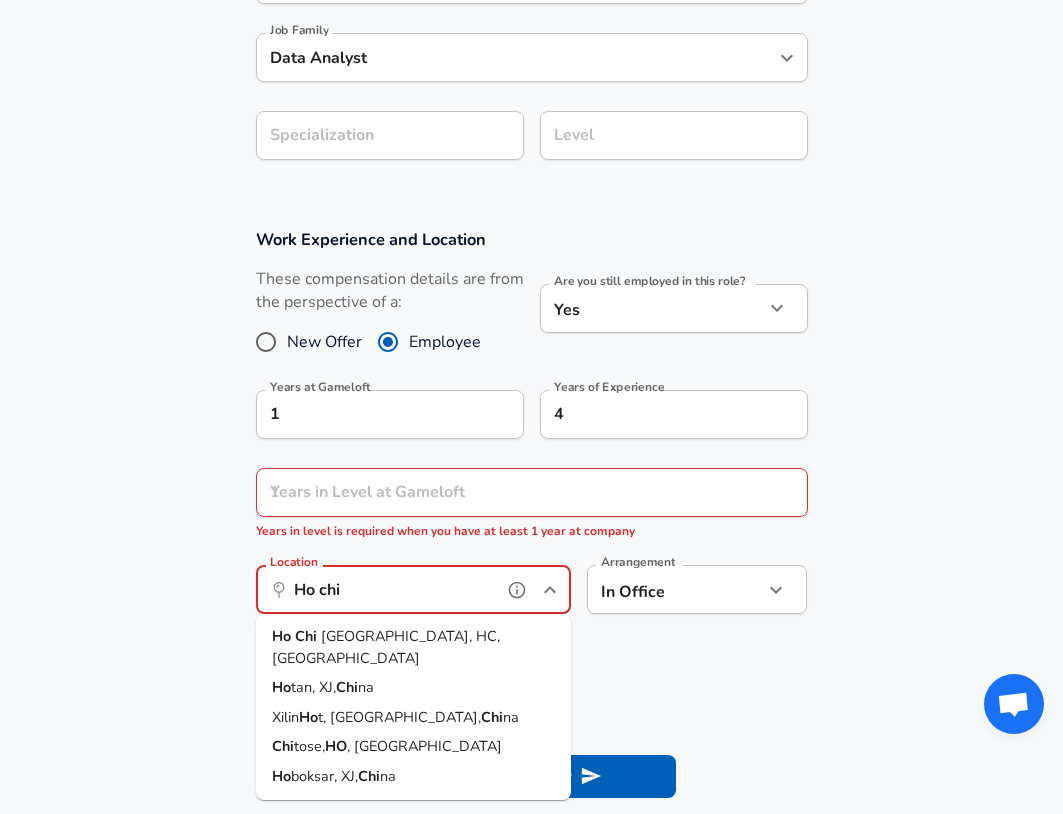 click on "[GEOGRAPHIC_DATA], HC, [GEOGRAPHIC_DATA]" at bounding box center [386, 647] 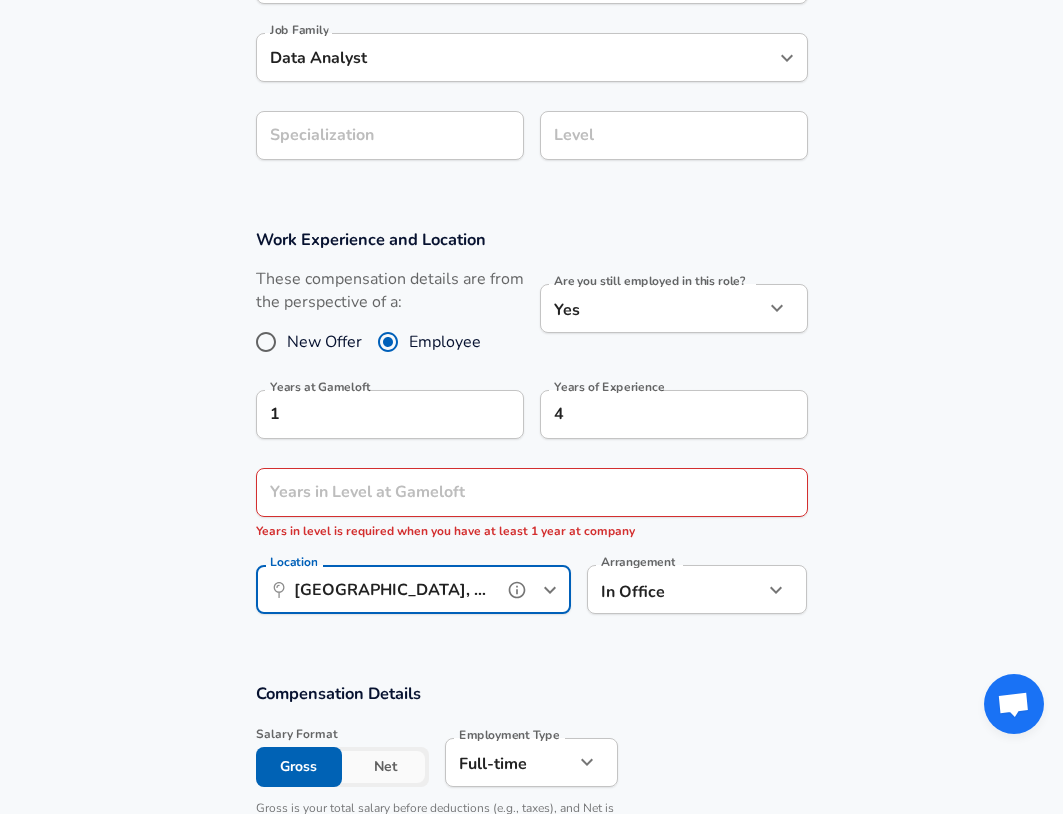 scroll, scrollTop: 900, scrollLeft: 0, axis: vertical 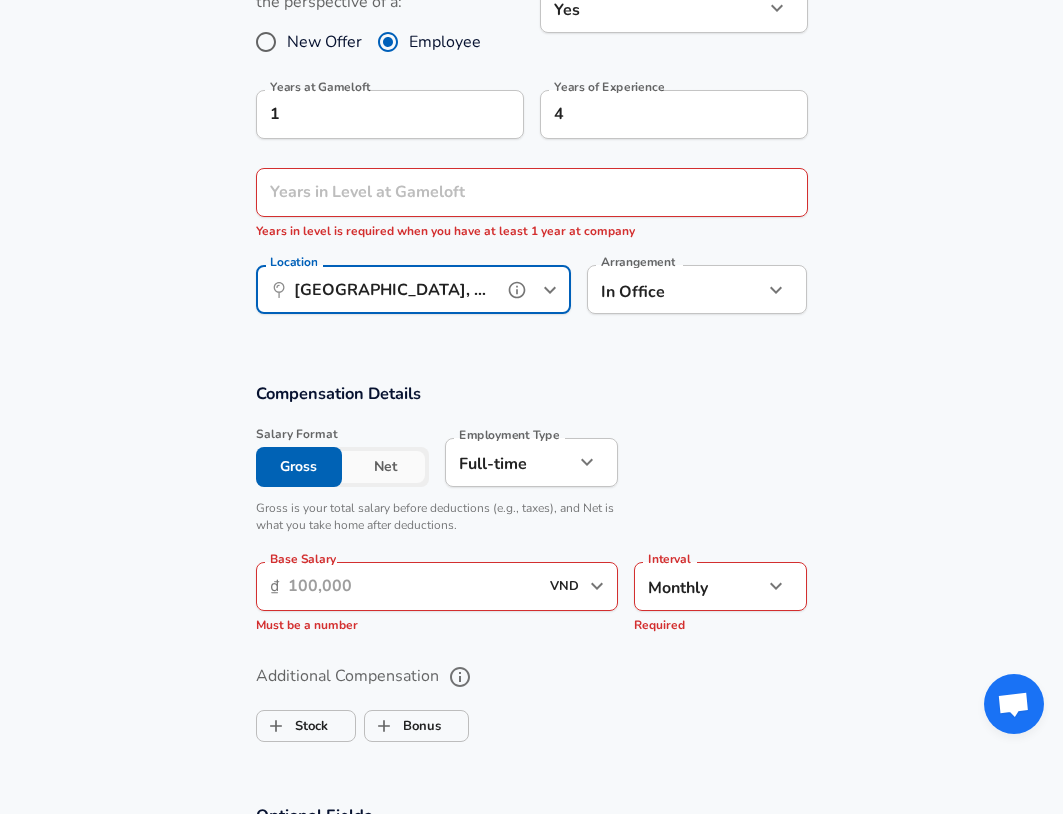 type on "[GEOGRAPHIC_DATA], [GEOGRAPHIC_DATA], [GEOGRAPHIC_DATA]" 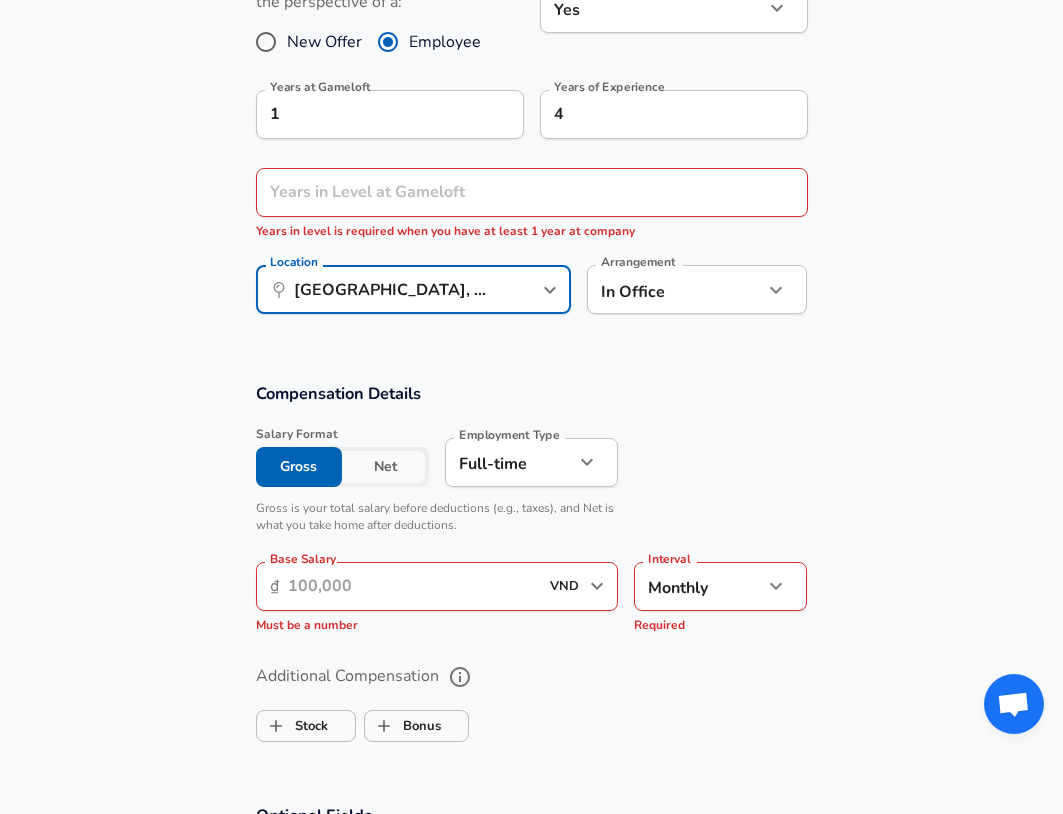 click on "Base Salary" at bounding box center (413, 586) 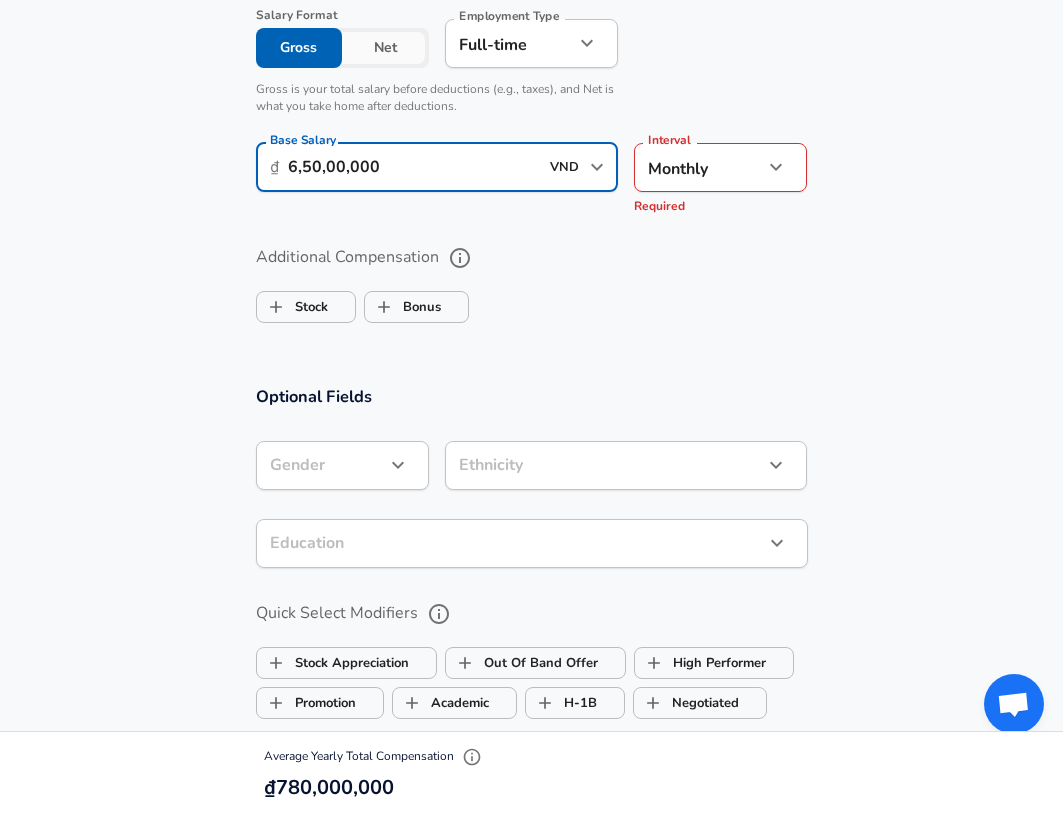 scroll, scrollTop: 1273, scrollLeft: 0, axis: vertical 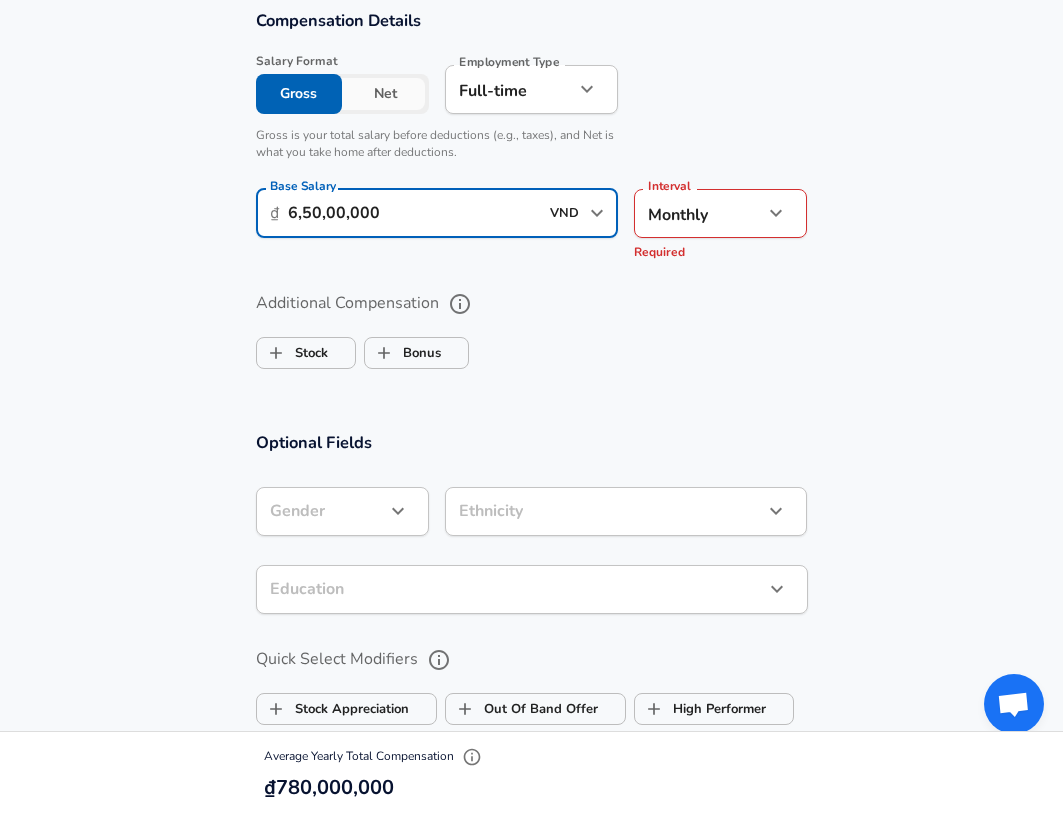 type on "6,50,00,000" 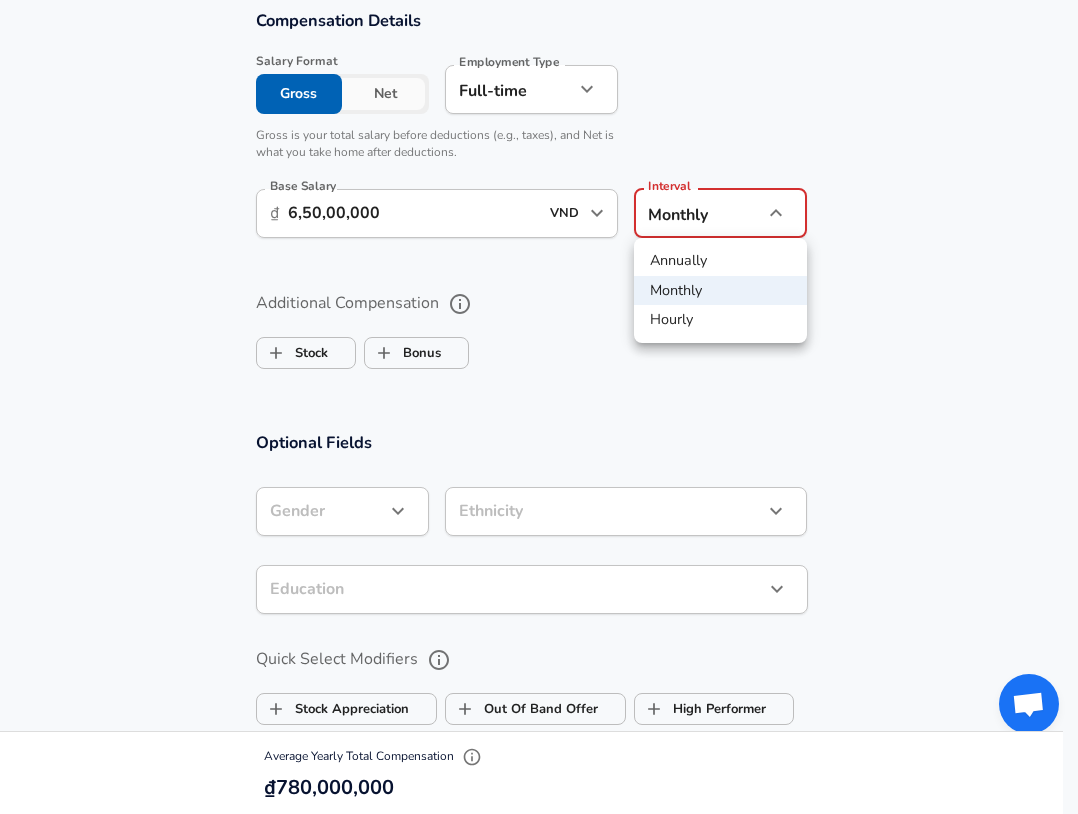 click on "Restart Add Your Salary Upload your offer letter   to verify your submission Enhance Privacy and Anonymity No Automatically hides specific fields until there are enough submissions to safely display the full details.   More Details Based on your submission and the data points that we have already collected, we will automatically hide and anonymize specific fields if there aren't enough data points to remain sufficiently anonymous. Company & Title Information   Enter the company you received your offer from Company Gameloft Company   Select the title that closest resembles your official title. This should be similar to the title that was present on your offer letter. Title Data Analyst Title Job Family Data Analyst Job Family Specialization Specialization Level Level Work Experience and Location These compensation details are from the perspective of a: New Offer Employee Are you still employed in this role? Yes yes Are you still employed in this role? Years at Gameloft 1 Years at Gameloft Years of Experience 4" at bounding box center [539, -866] 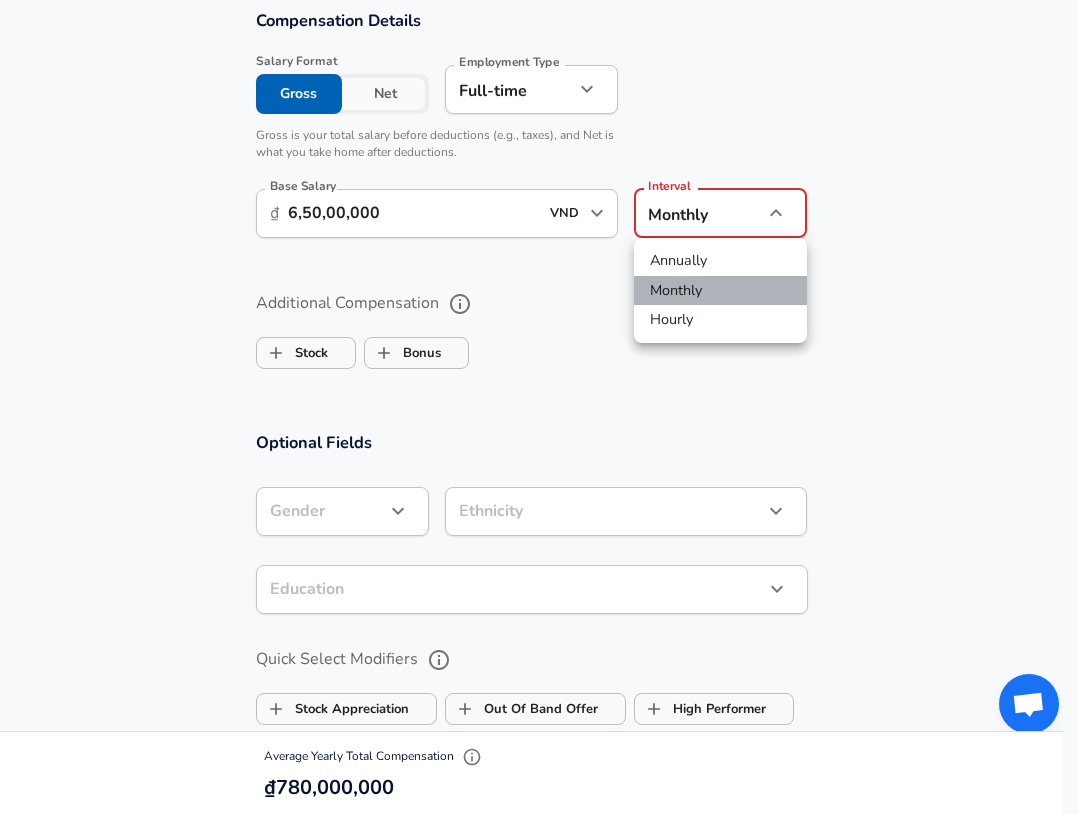 click on "Monthly" at bounding box center (720, 291) 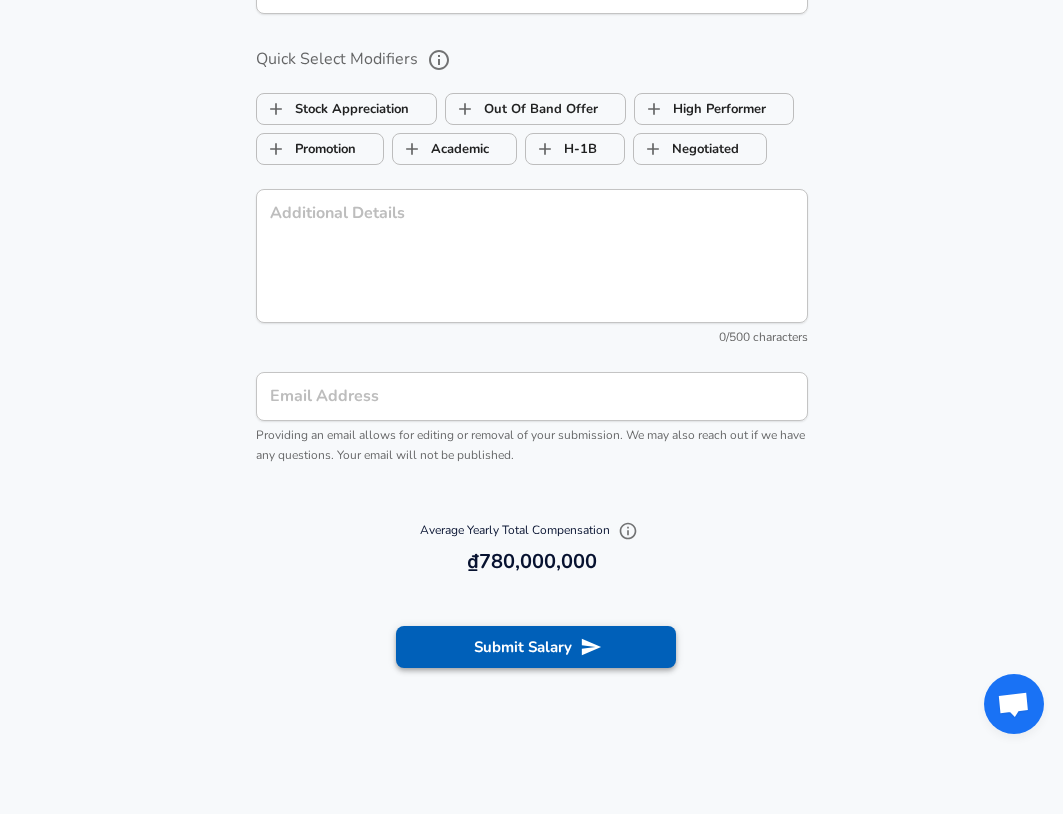 click on "Submit Salary" at bounding box center (536, 647) 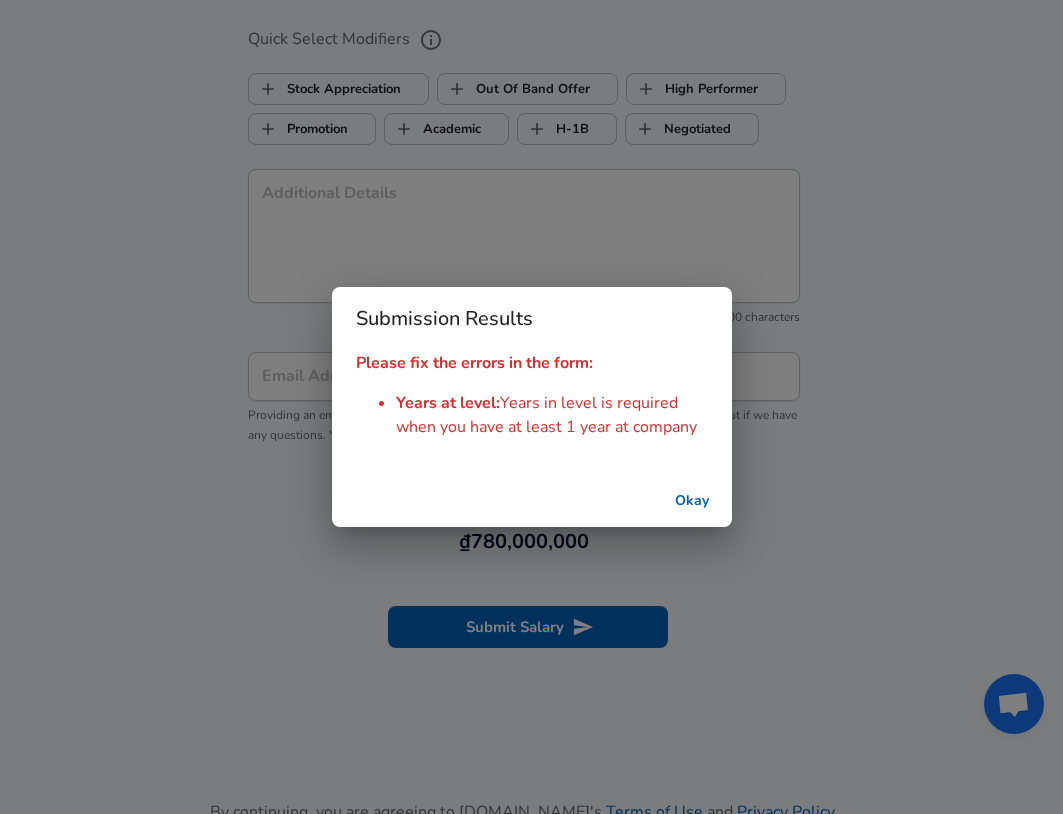 scroll, scrollTop: 1854, scrollLeft: 0, axis: vertical 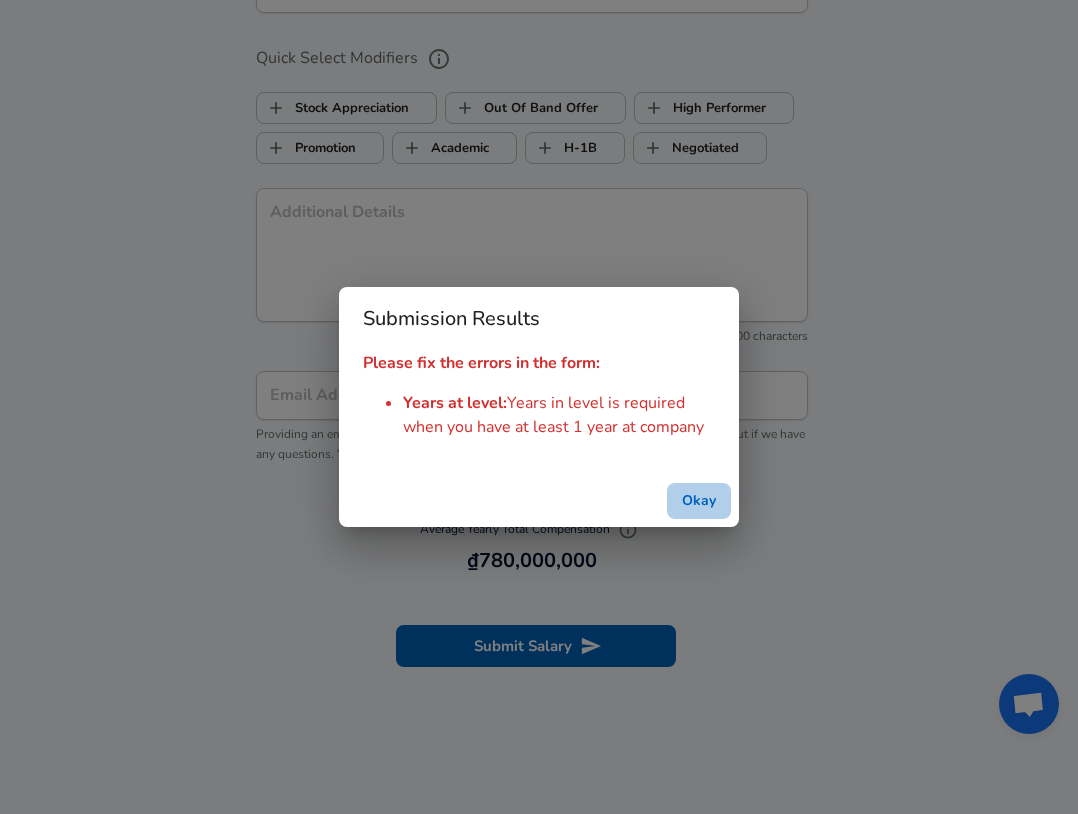 click on "Okay" at bounding box center [699, 501] 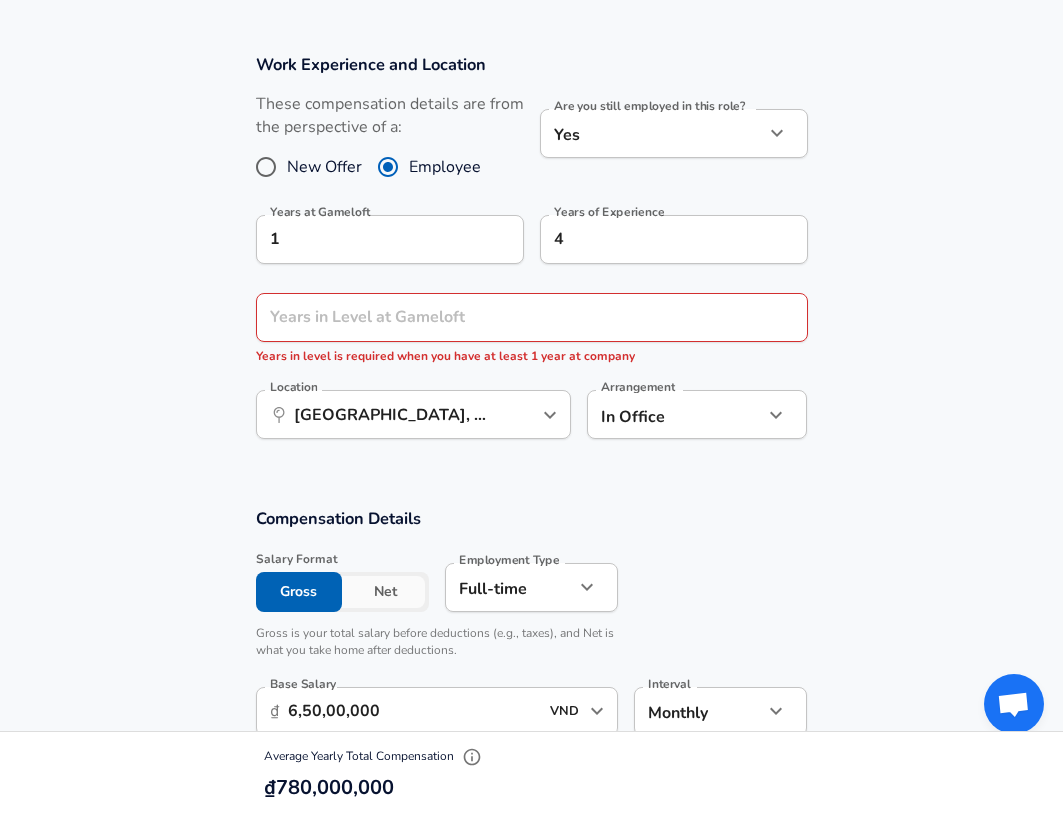 scroll, scrollTop: 754, scrollLeft: 0, axis: vertical 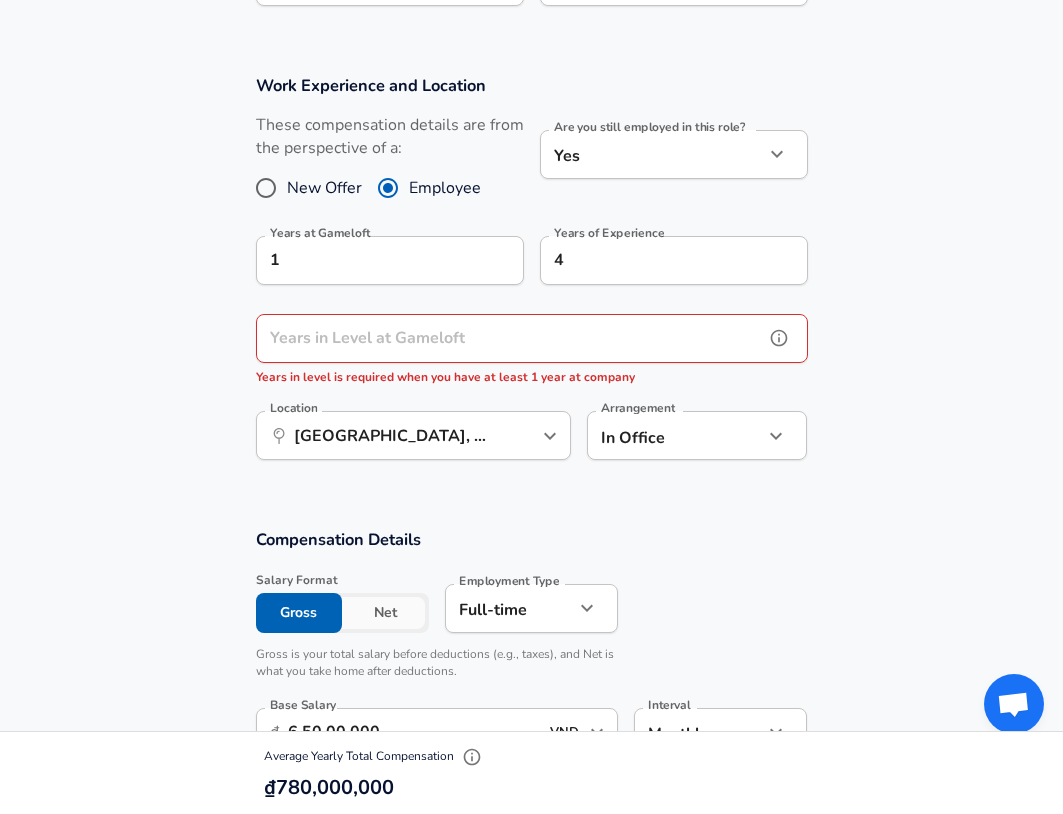 click on "Years in Level at Gameloft" at bounding box center (510, 338) 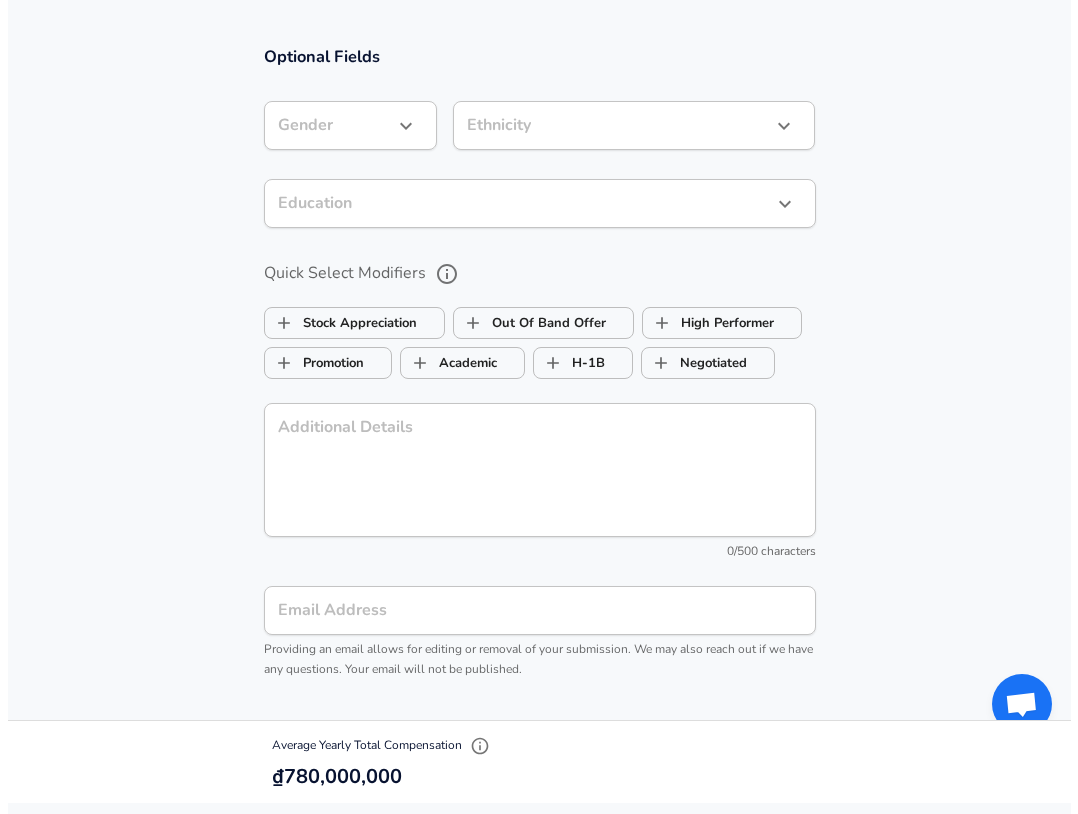 scroll, scrollTop: 1954, scrollLeft: 0, axis: vertical 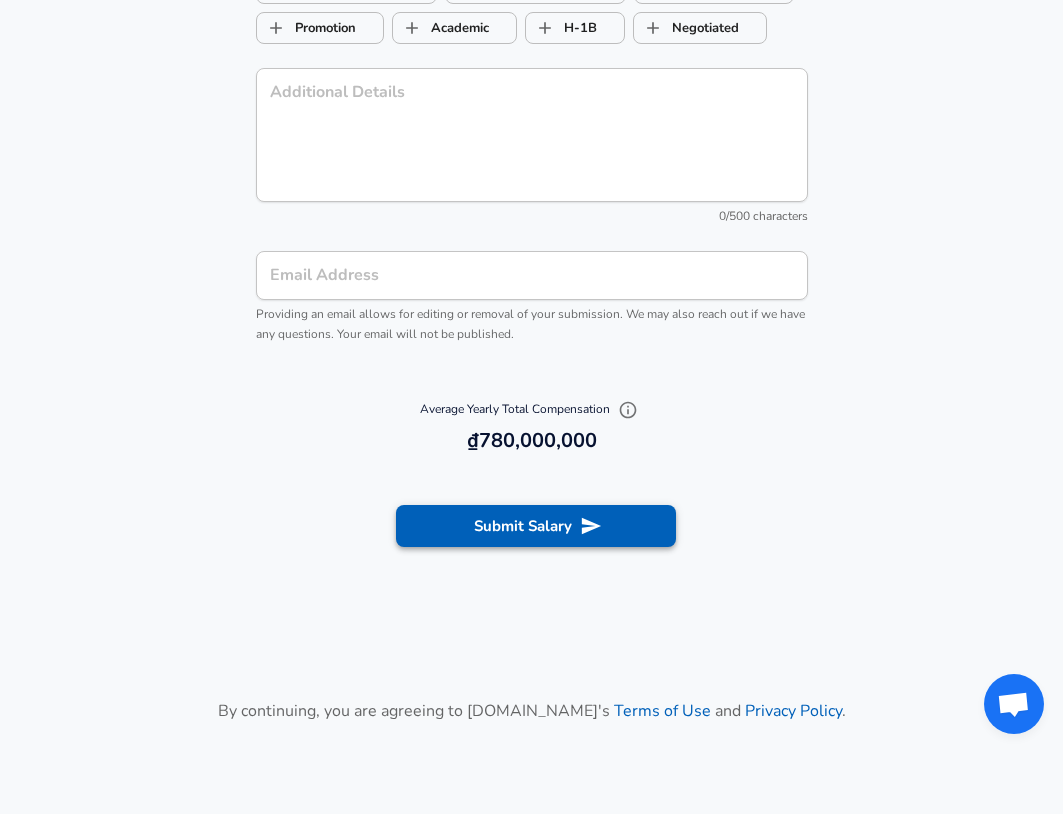 type on "1" 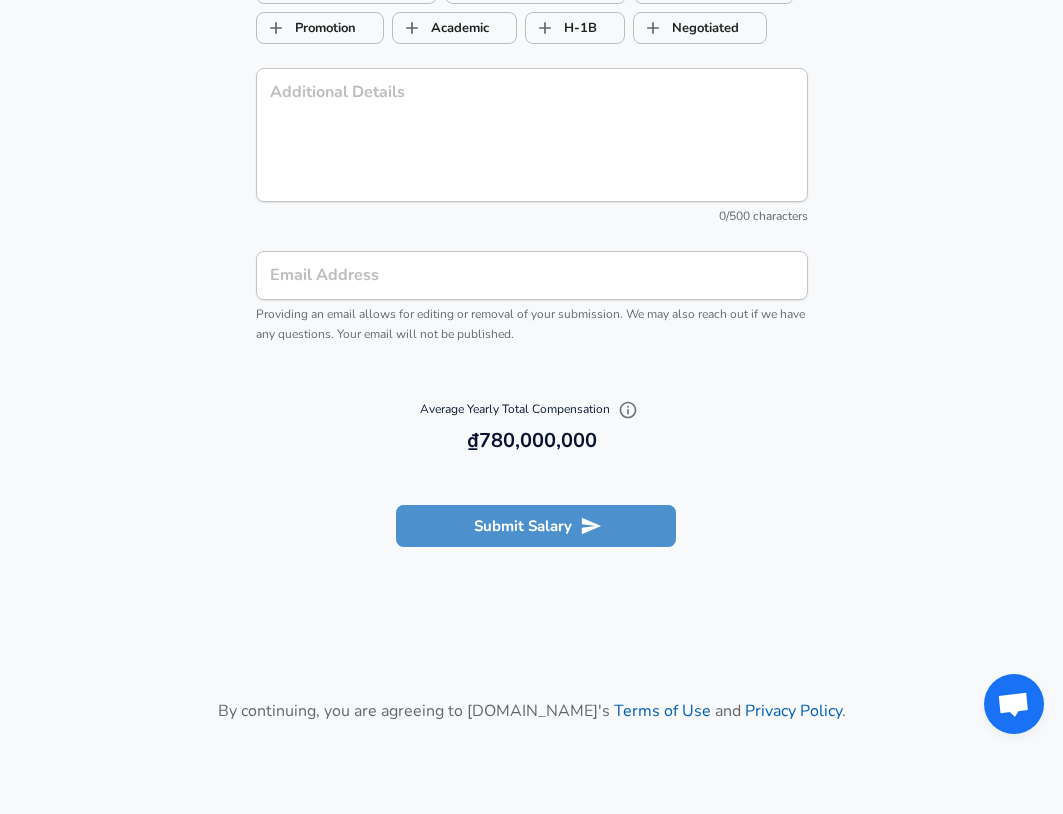 click on "Submit Salary" at bounding box center [536, 526] 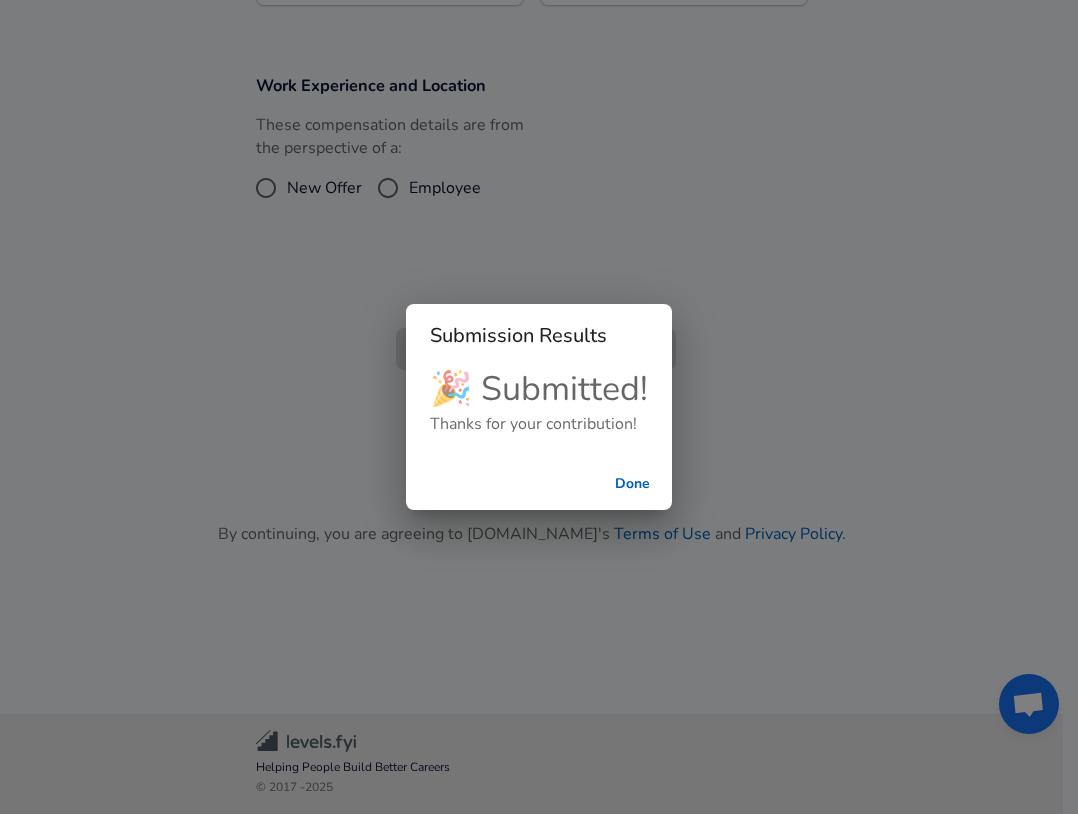 scroll, scrollTop: 534, scrollLeft: 0, axis: vertical 